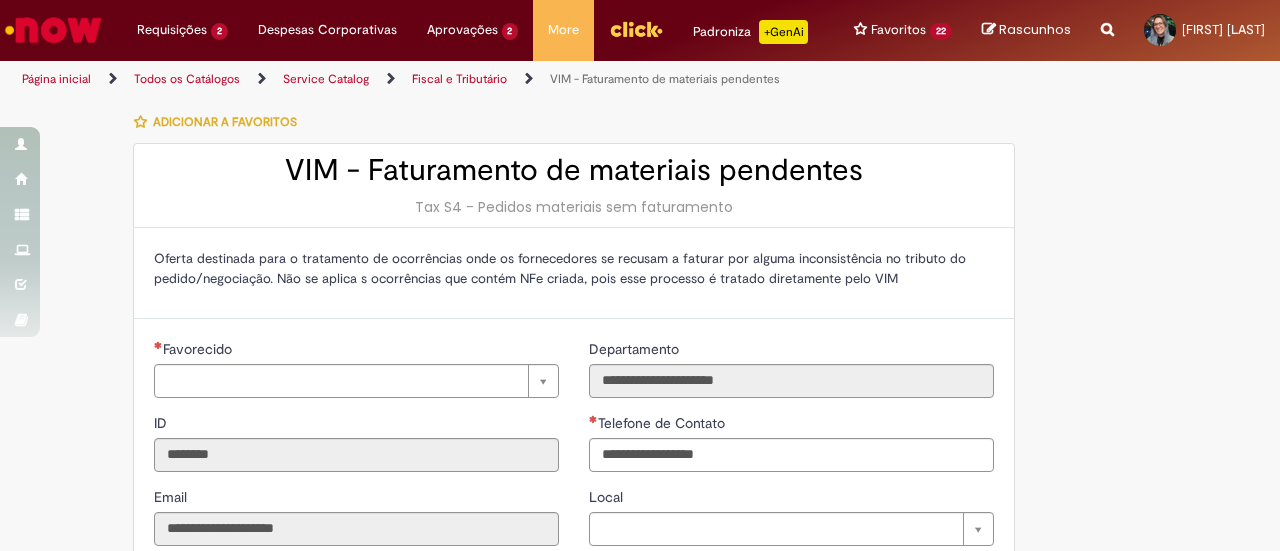 scroll, scrollTop: 0, scrollLeft: 0, axis: both 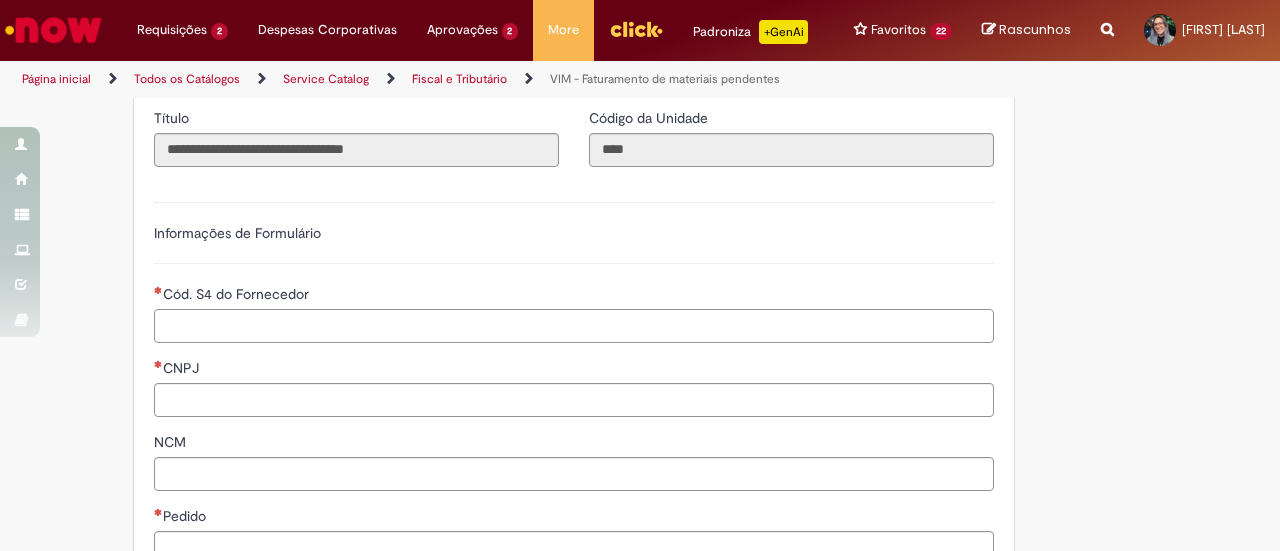 click on "Cód. S4 do Fornecedor" at bounding box center (574, 326) 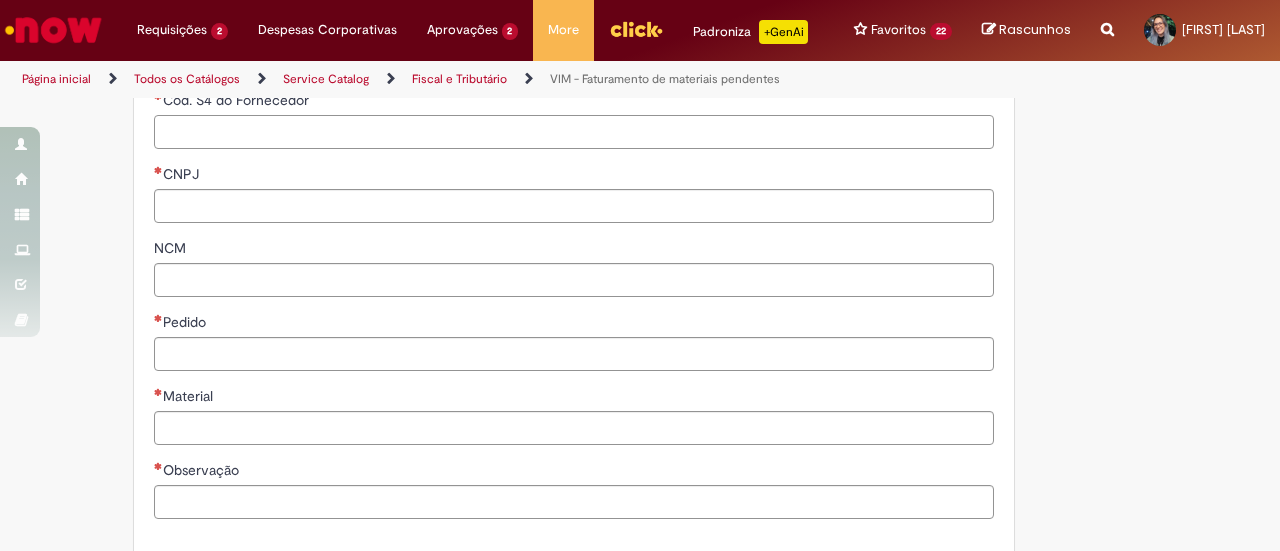 scroll, scrollTop: 649, scrollLeft: 0, axis: vertical 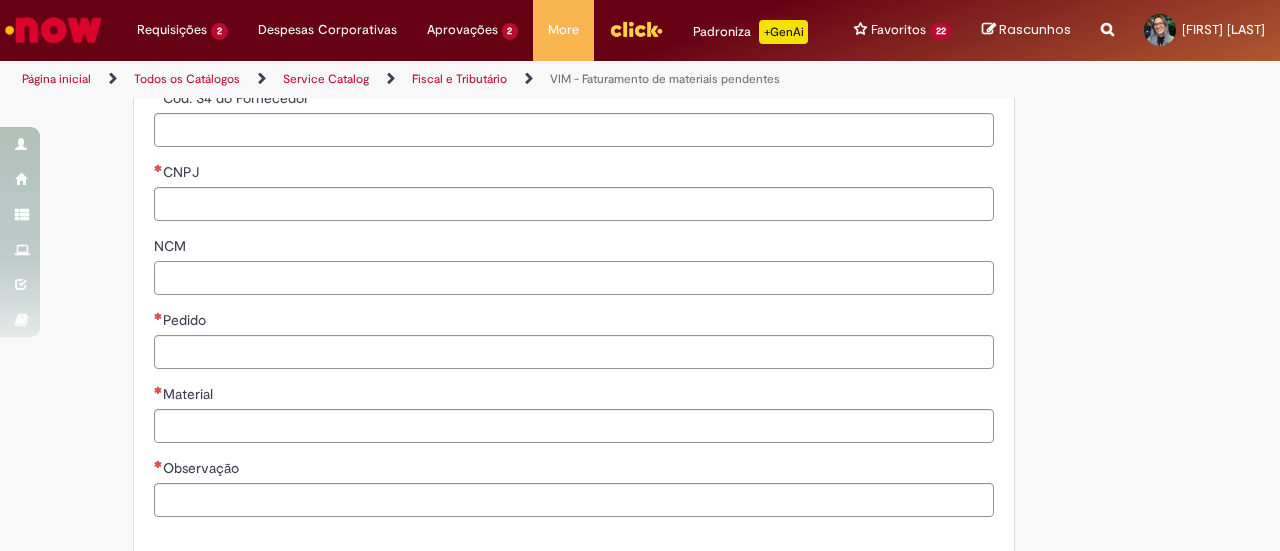 click on "NCM" at bounding box center [574, 278] 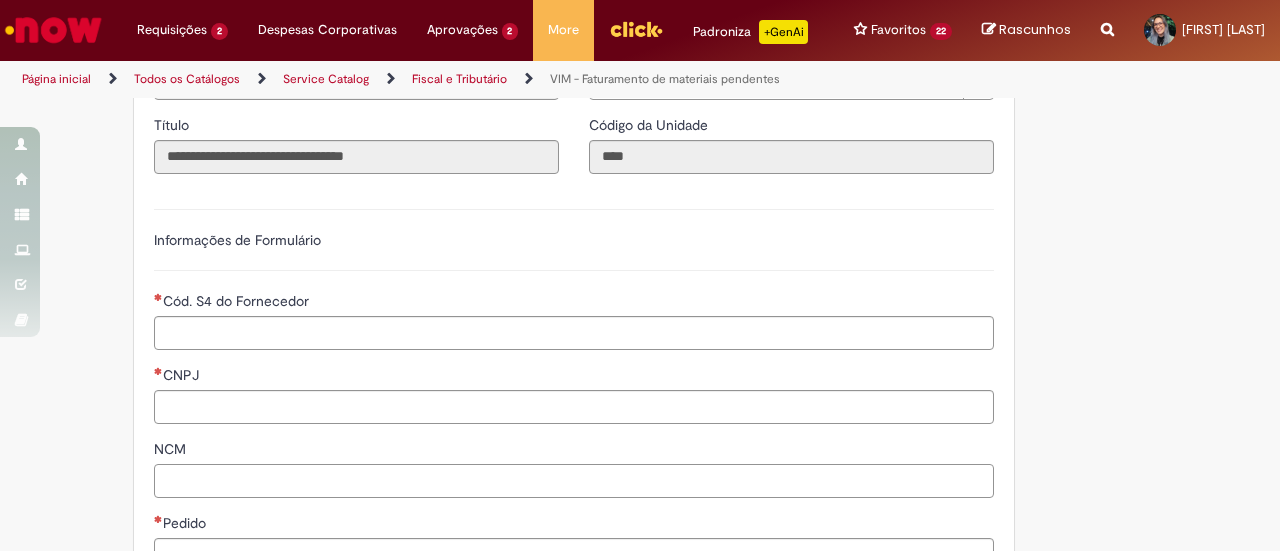 scroll, scrollTop: 448, scrollLeft: 0, axis: vertical 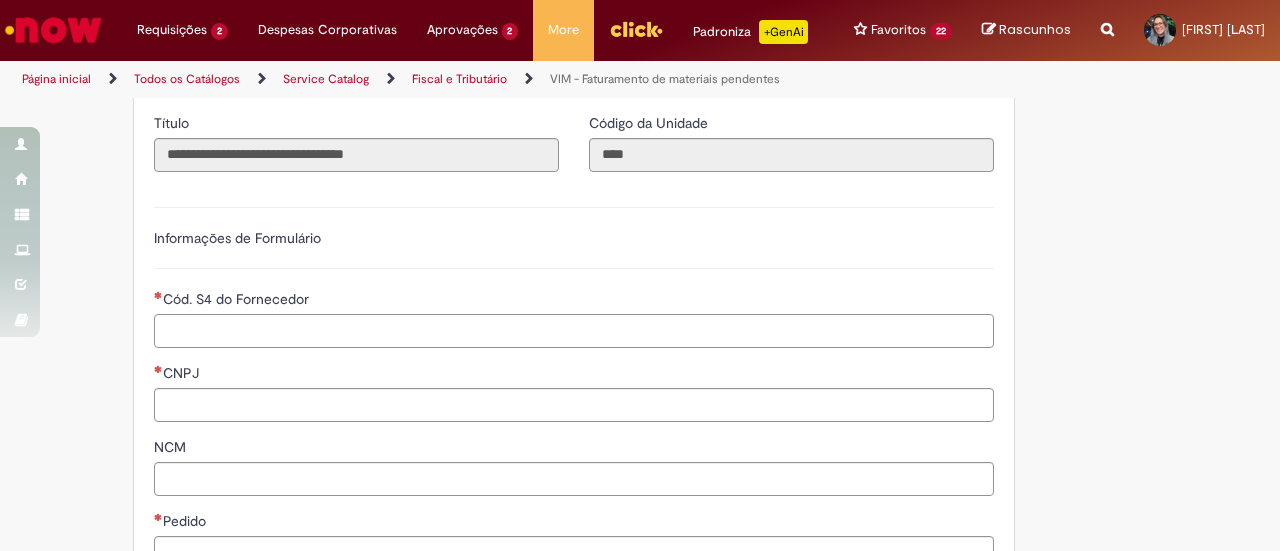 click on "Cód. S4 do Fornecedor" at bounding box center [574, 331] 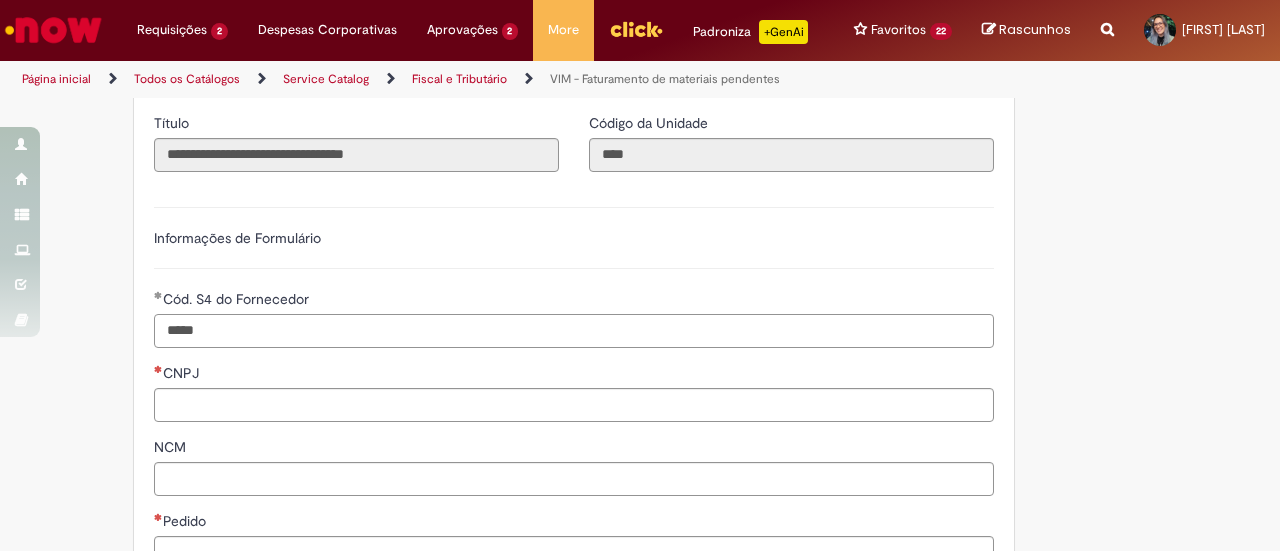 type on "*****" 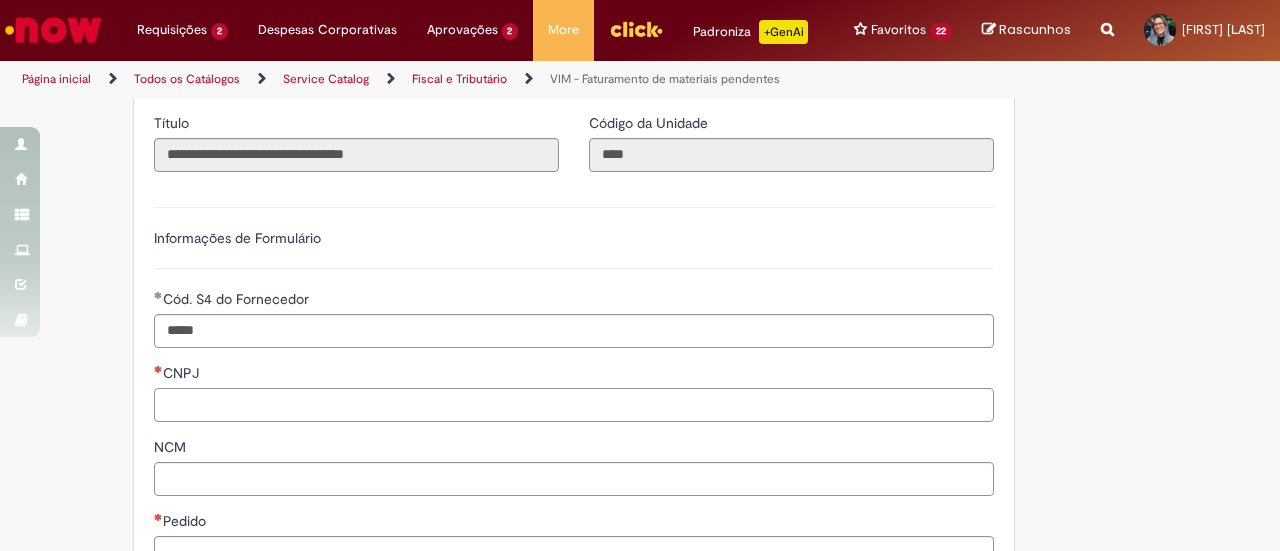 click on "CNPJ" at bounding box center [574, 405] 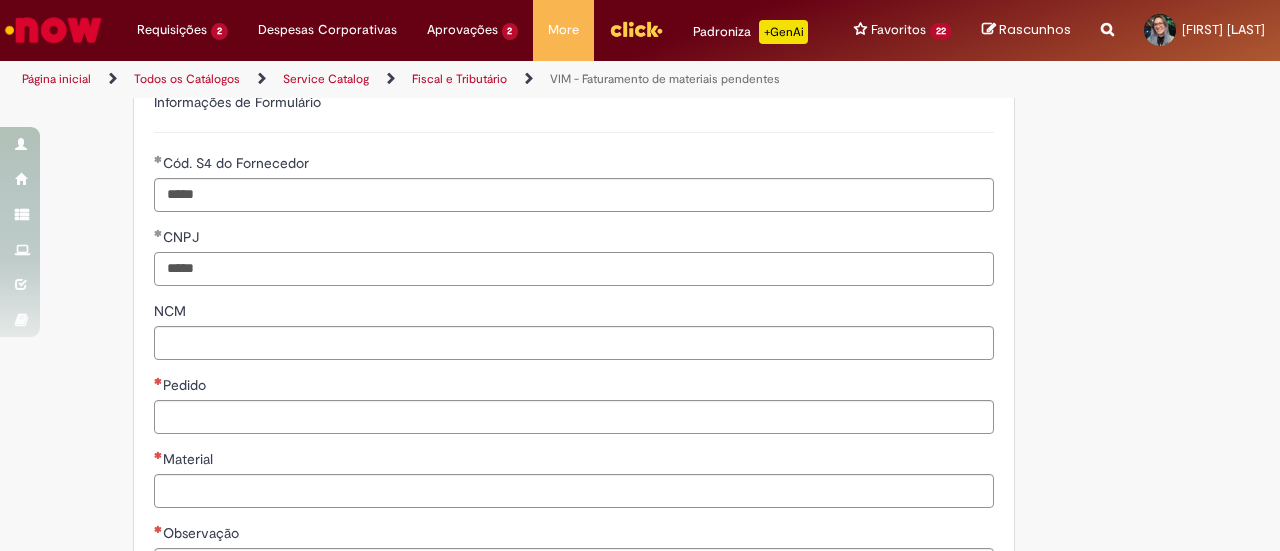 scroll, scrollTop: 626, scrollLeft: 0, axis: vertical 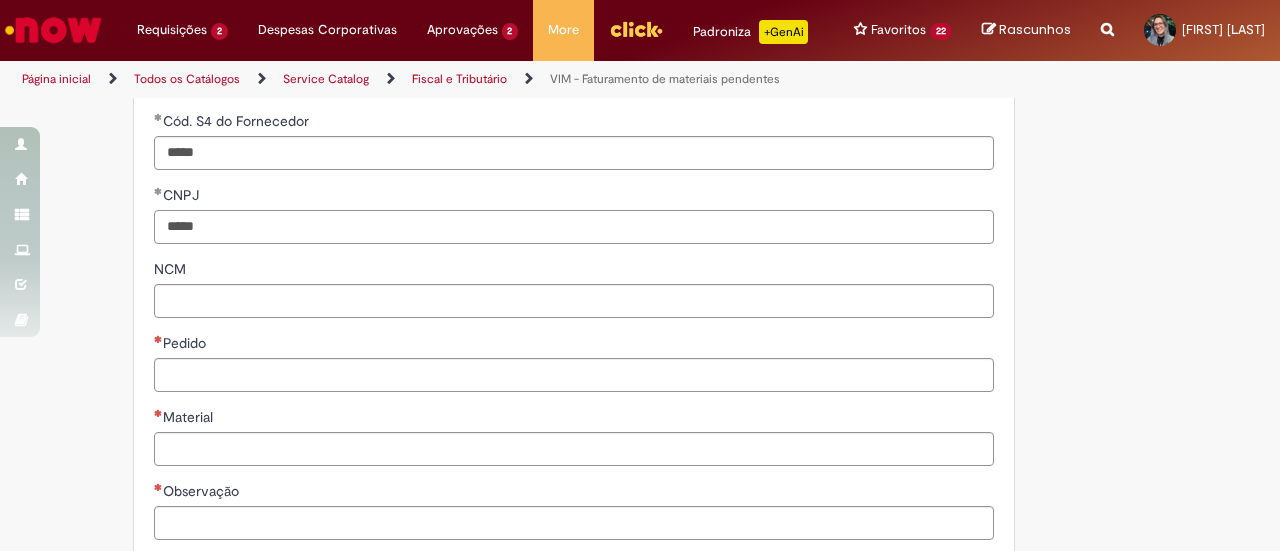 type on "*****" 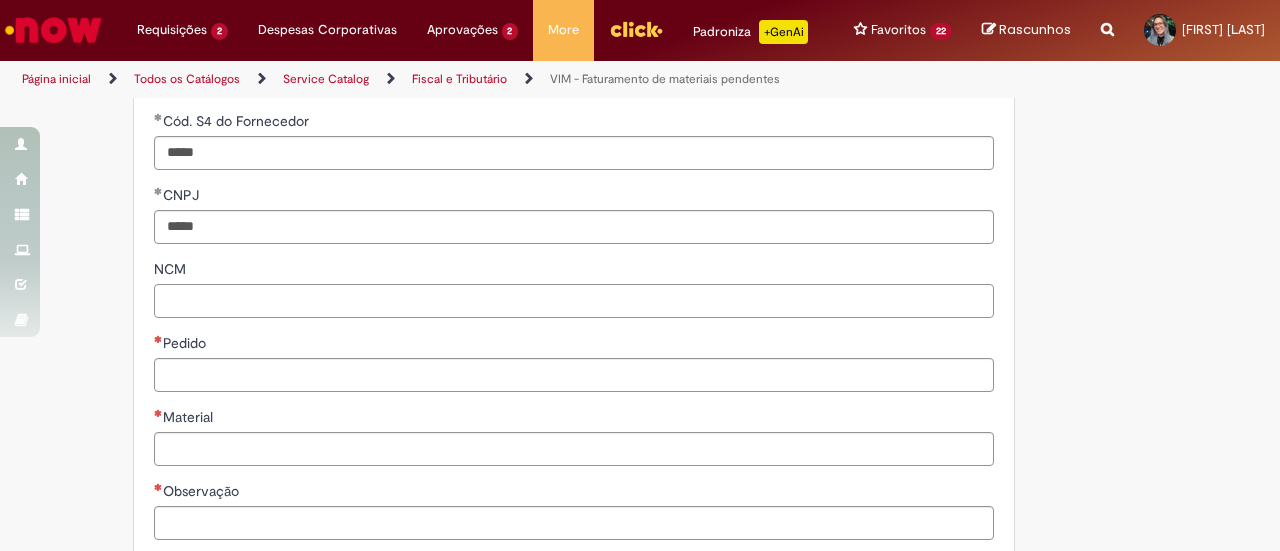 click on "NCM" at bounding box center (574, 301) 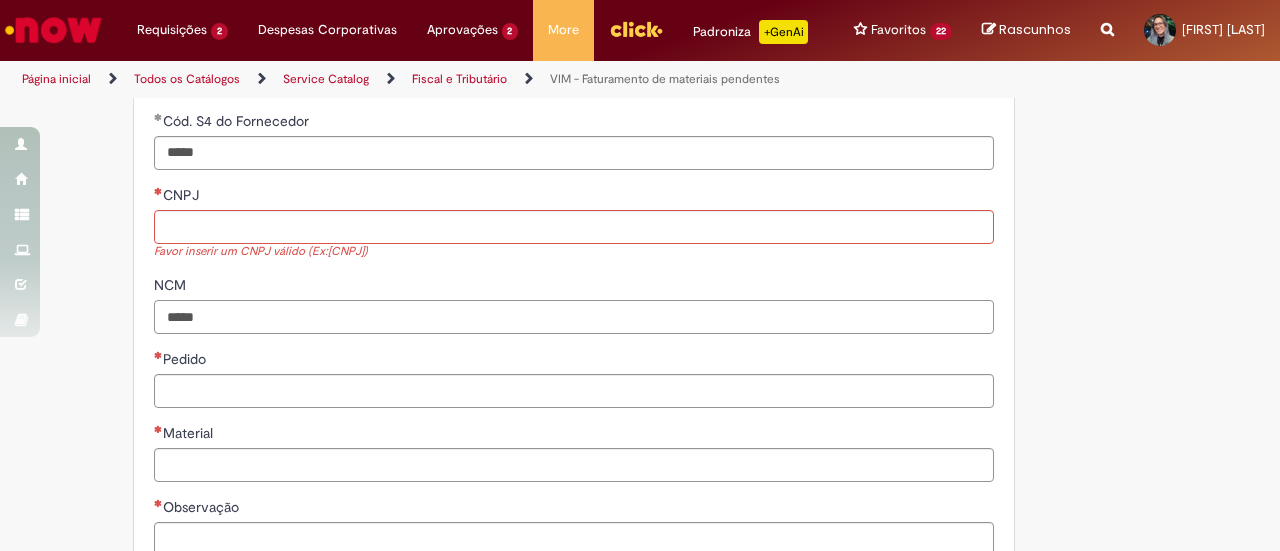 type on "*****" 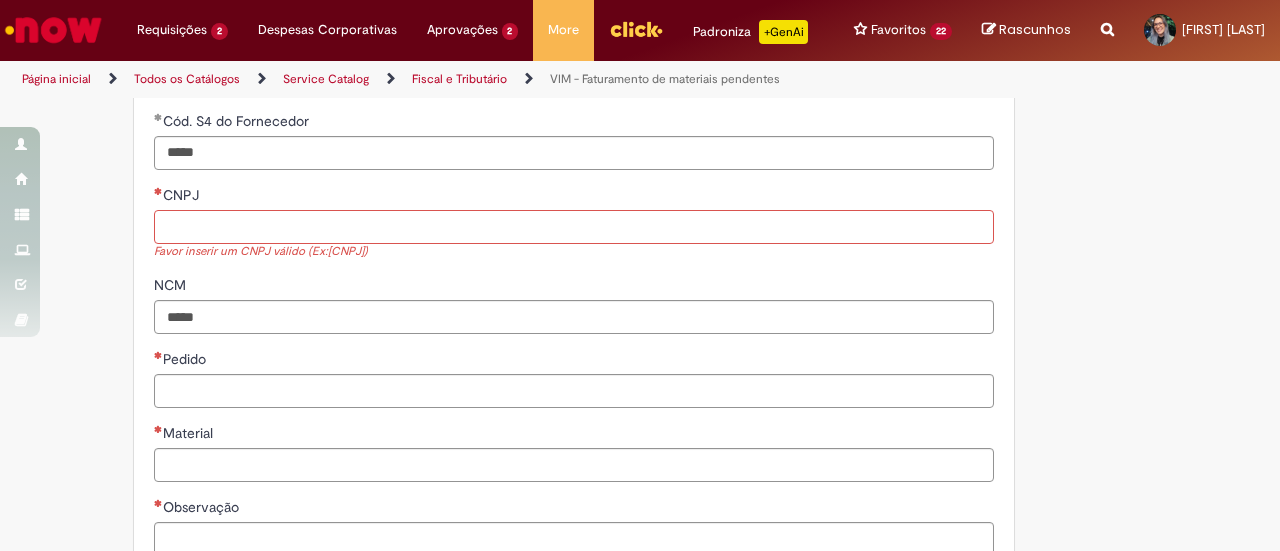 click on "CNPJ" at bounding box center [574, 227] 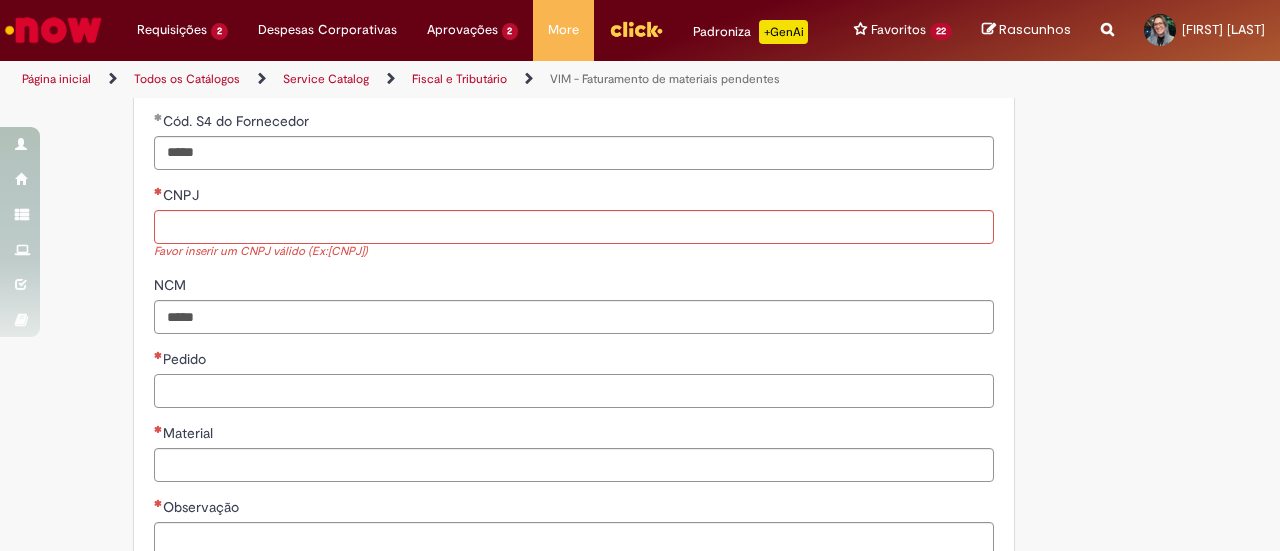 click on "Pedido" at bounding box center (574, 391) 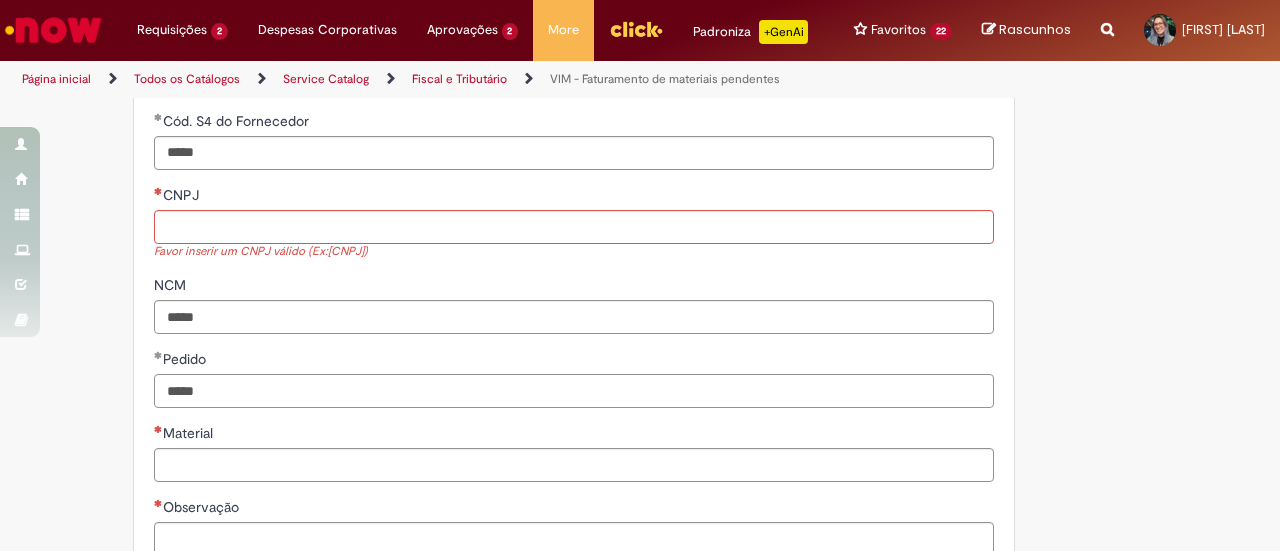 type on "*****" 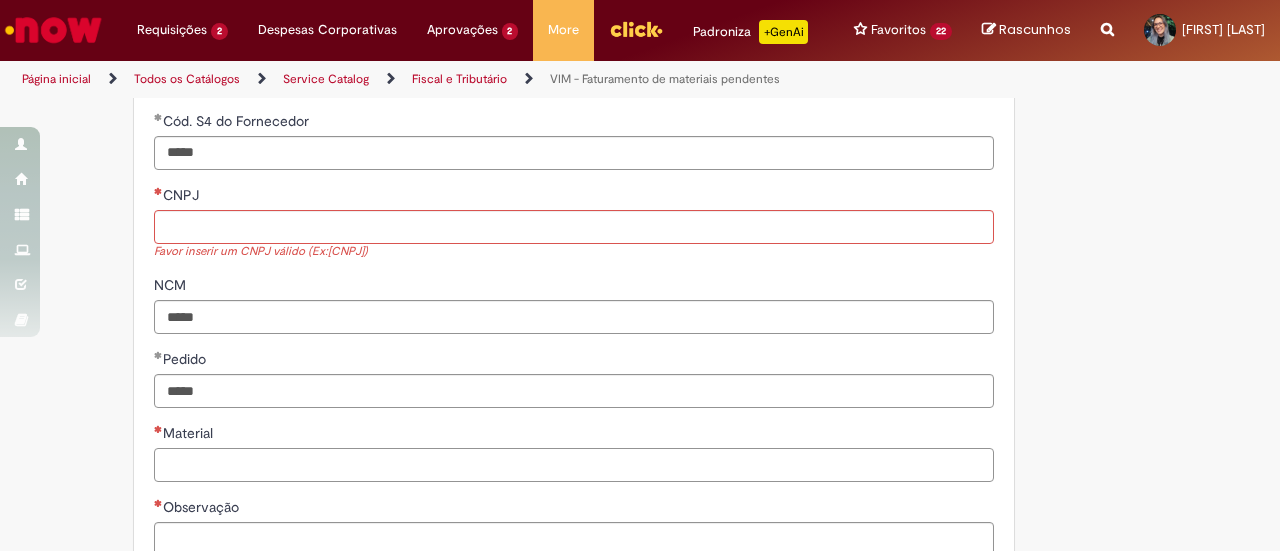 click on "Material" at bounding box center [574, 465] 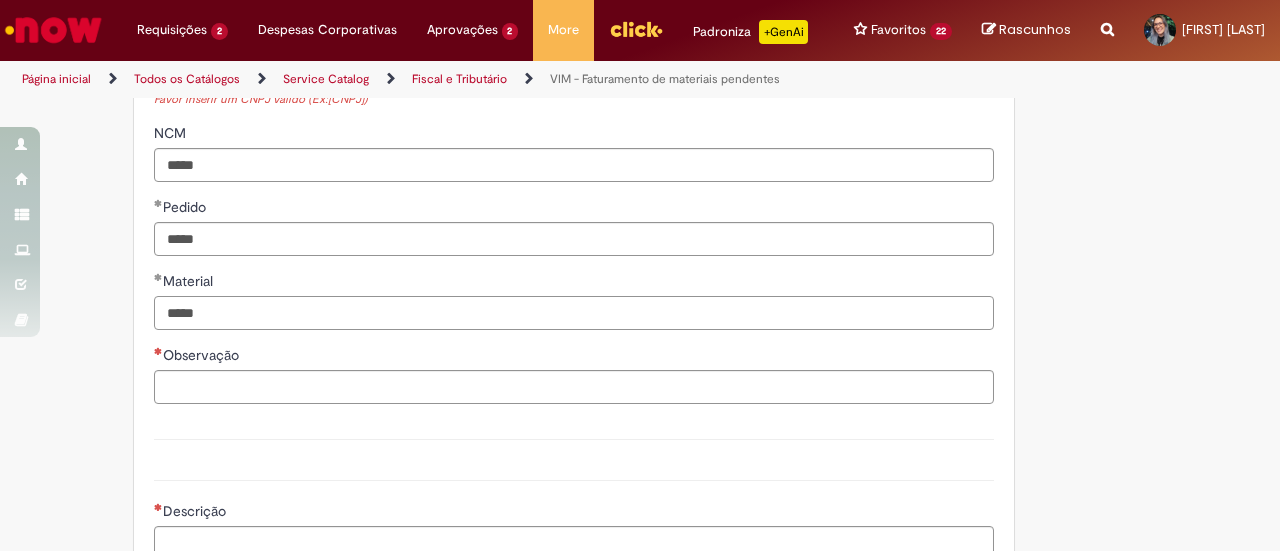 scroll, scrollTop: 778, scrollLeft: 0, axis: vertical 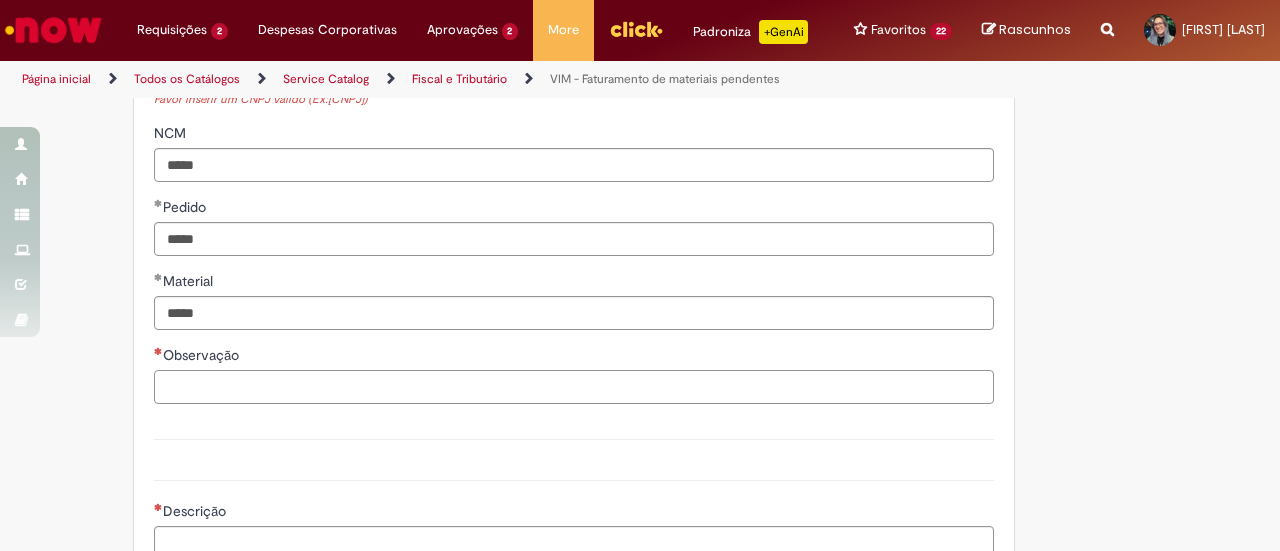 click on "Observação" at bounding box center [574, 387] 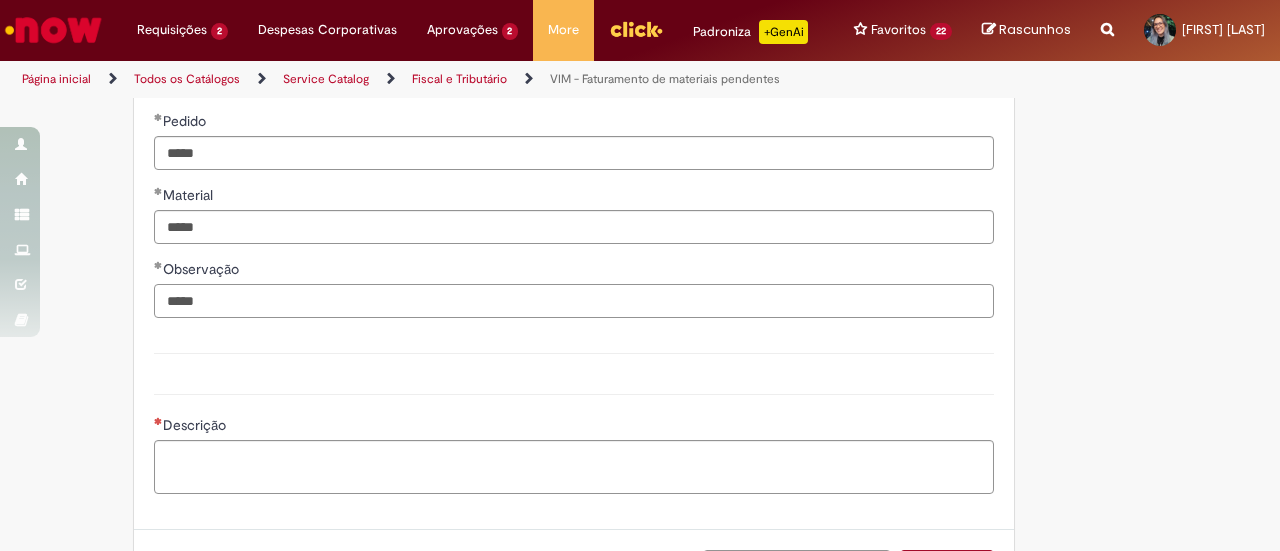 scroll, scrollTop: 858, scrollLeft: 0, axis: vertical 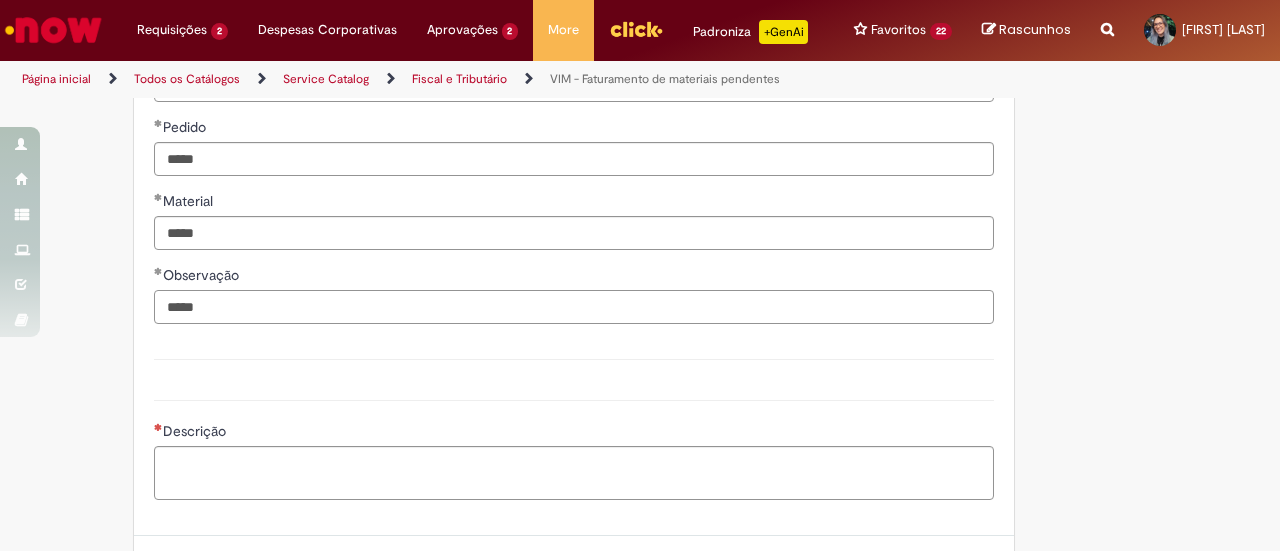 type on "*****" 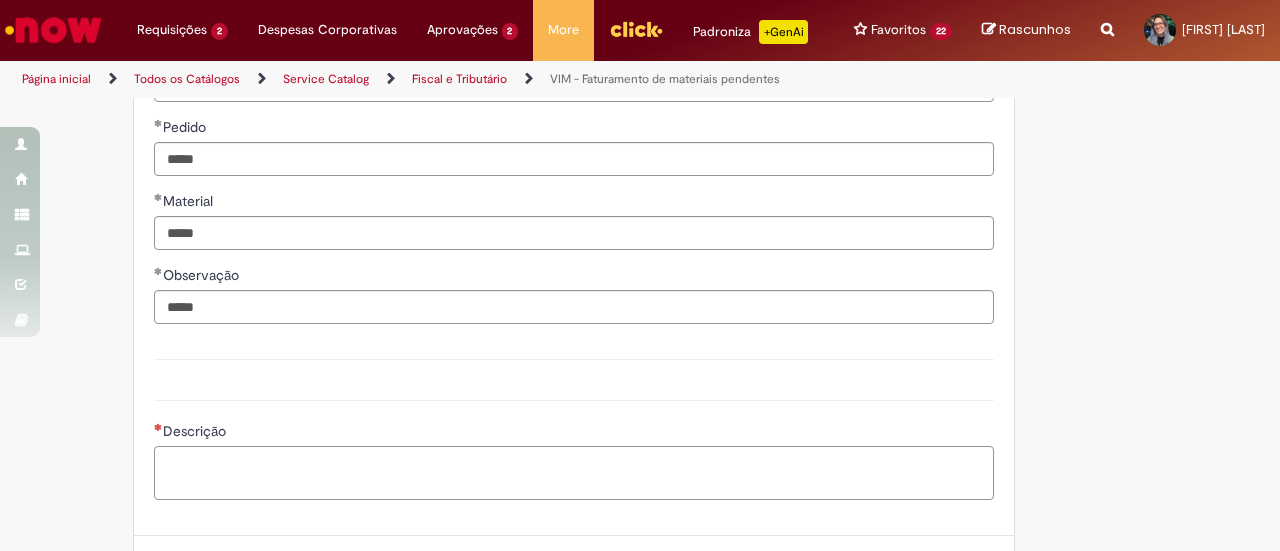 click on "Descrição" at bounding box center (574, 472) 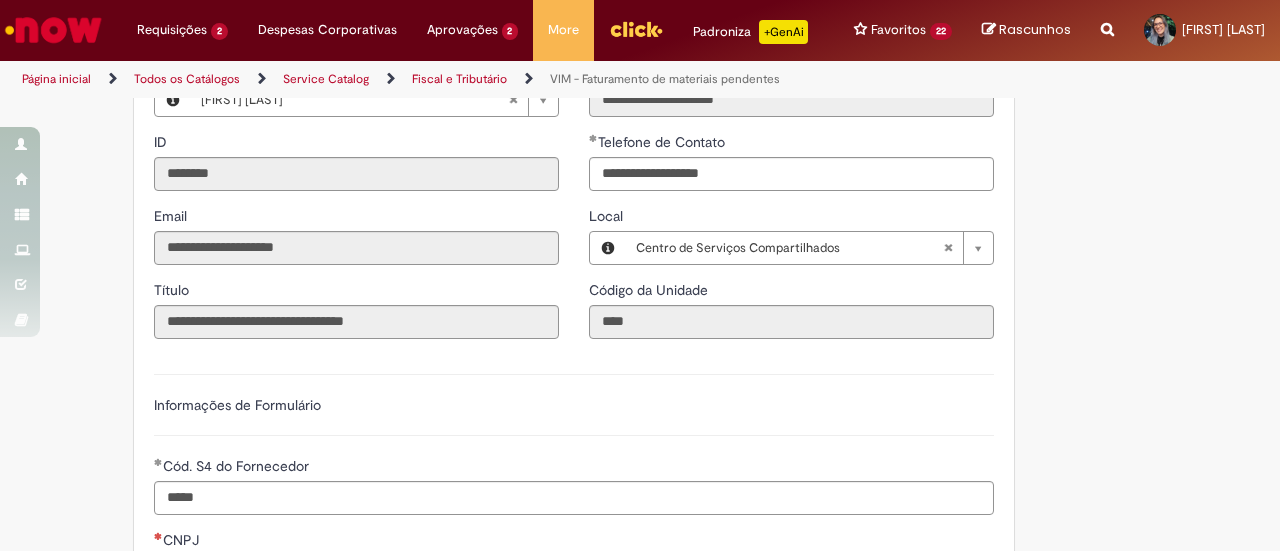 scroll, scrollTop: 513, scrollLeft: 0, axis: vertical 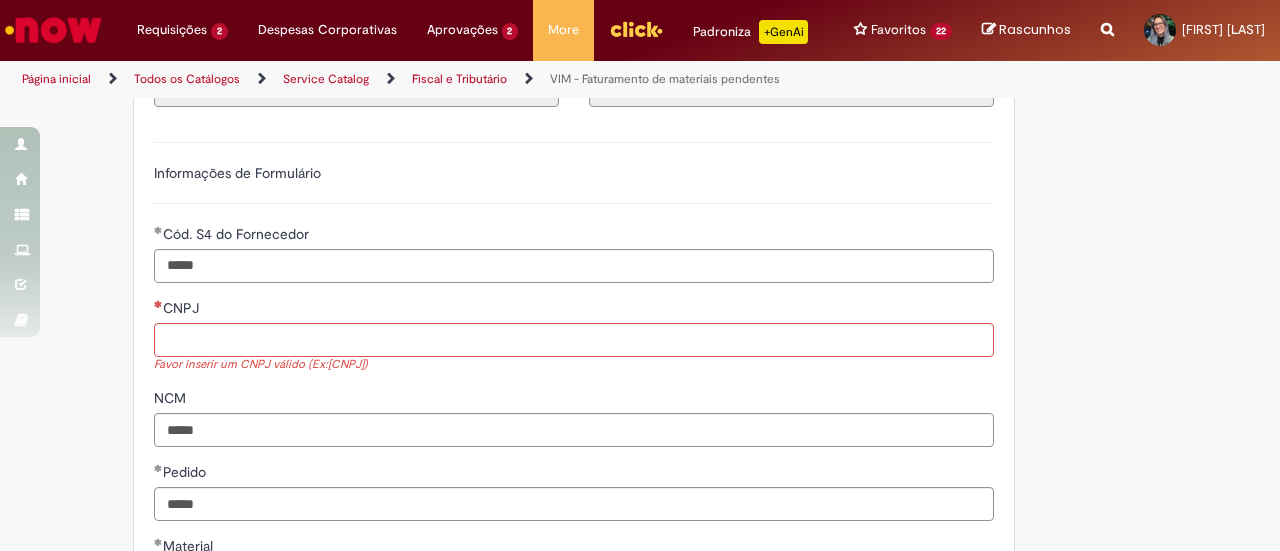 type on "*****" 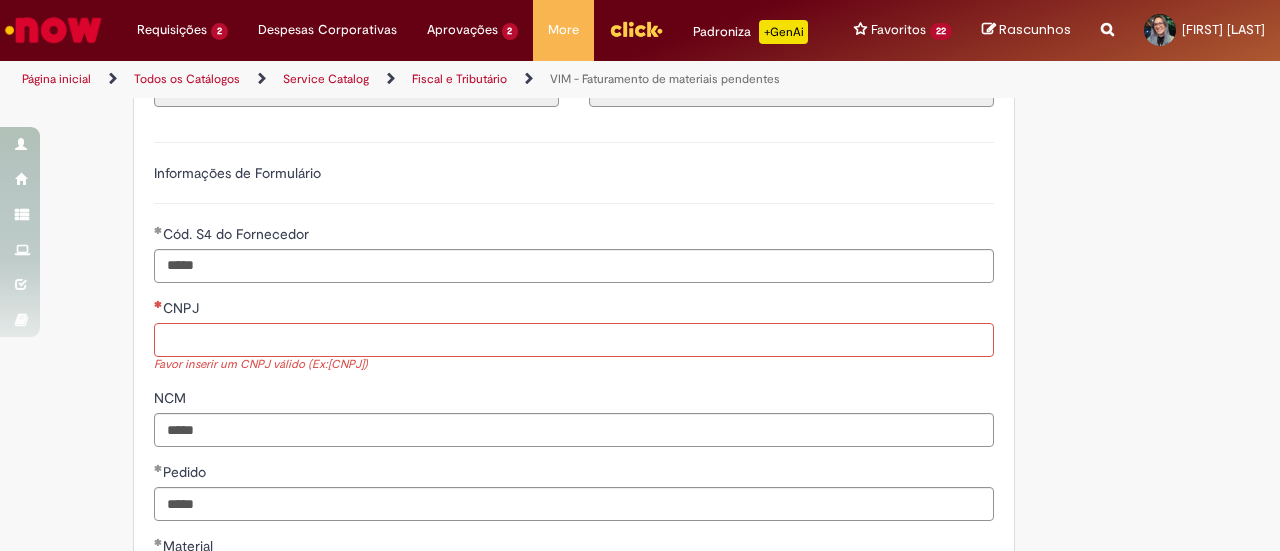 click on "CNPJ" at bounding box center (574, 340) 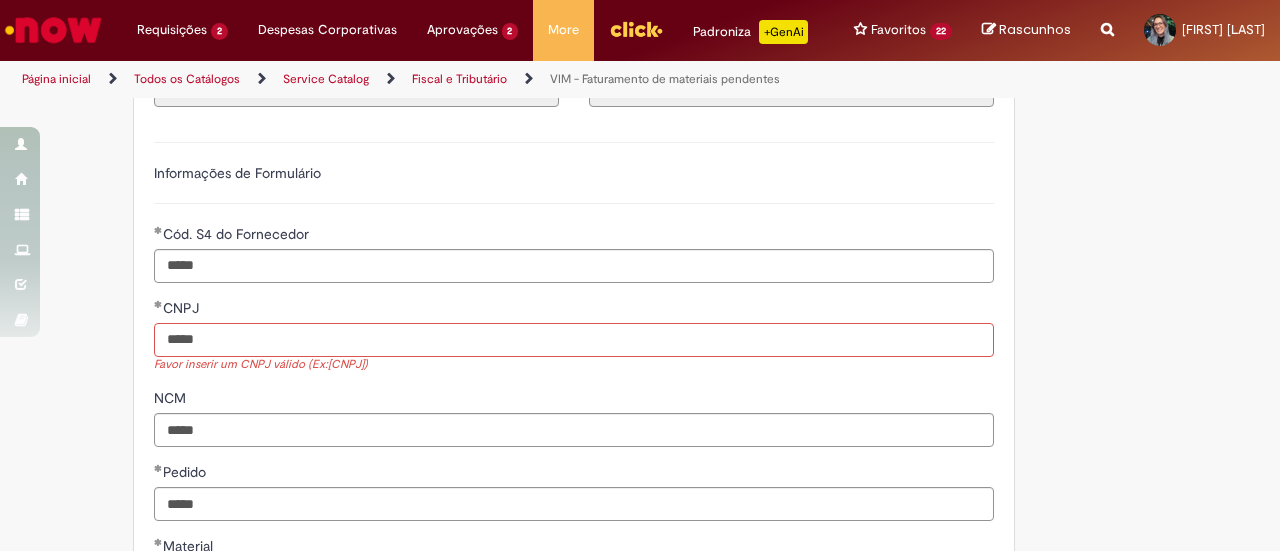 type on "*****" 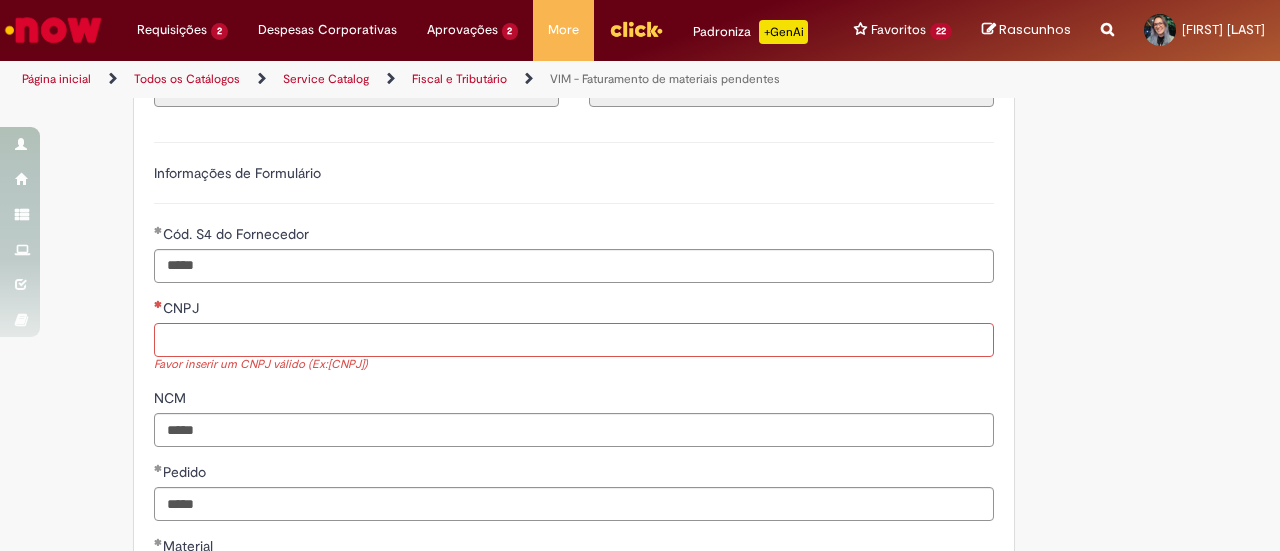 click on "CNPJ" at bounding box center [574, 340] 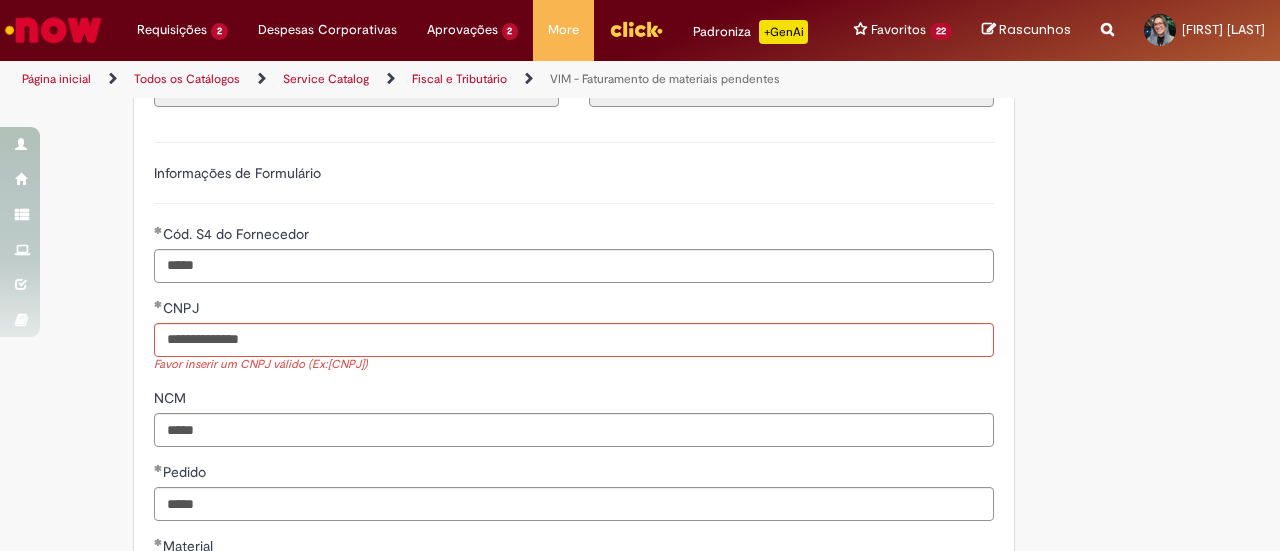 click on "**********" at bounding box center [640, 326] 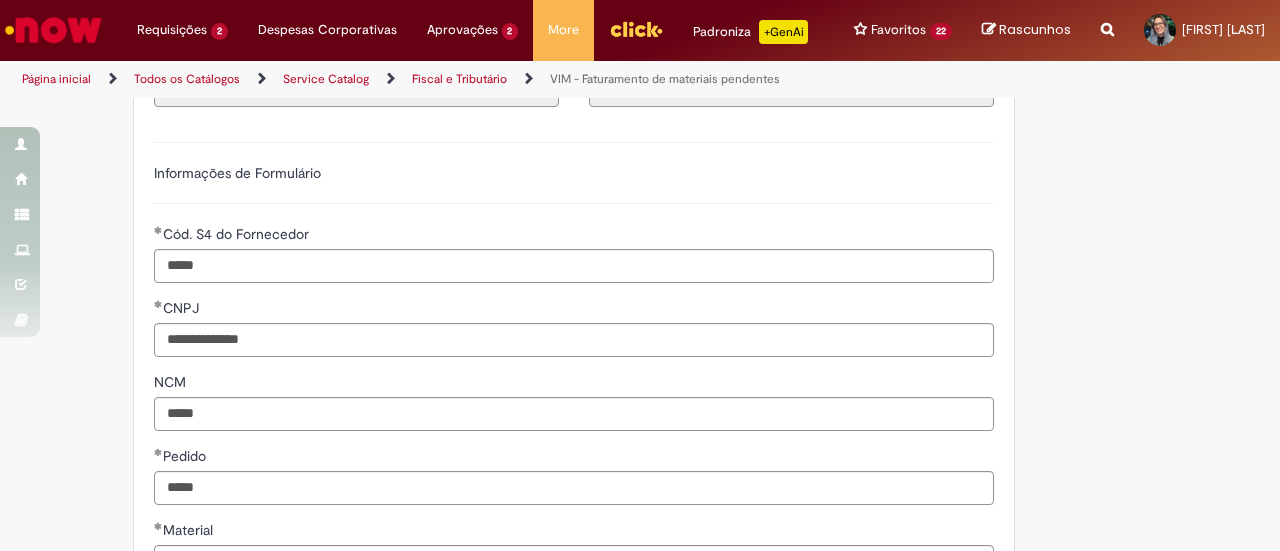 type on "**********" 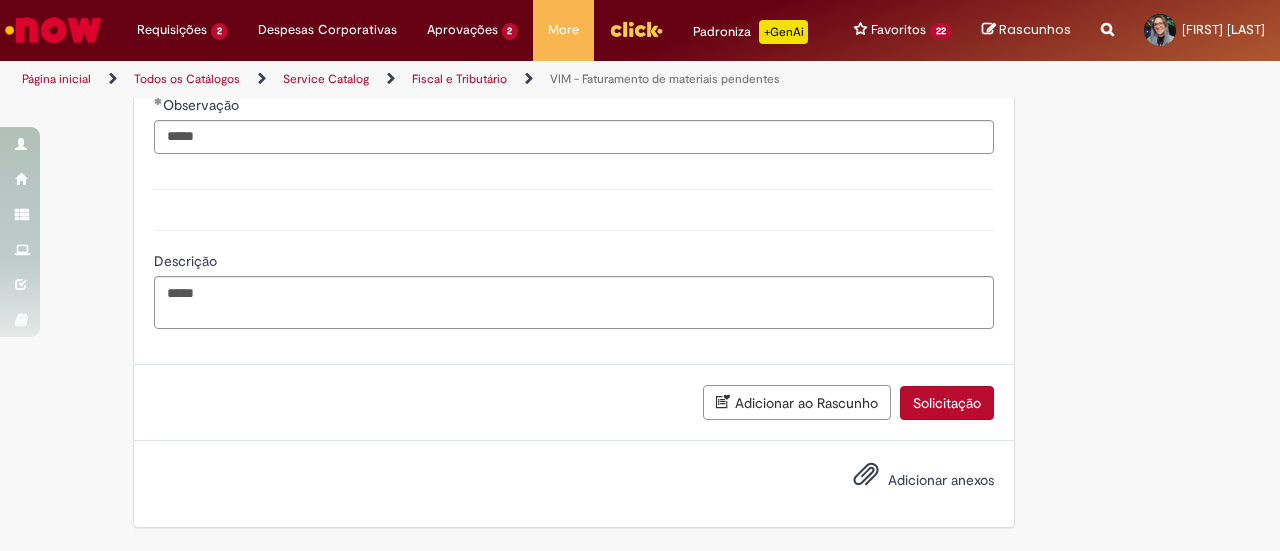scroll, scrollTop: 1024, scrollLeft: 0, axis: vertical 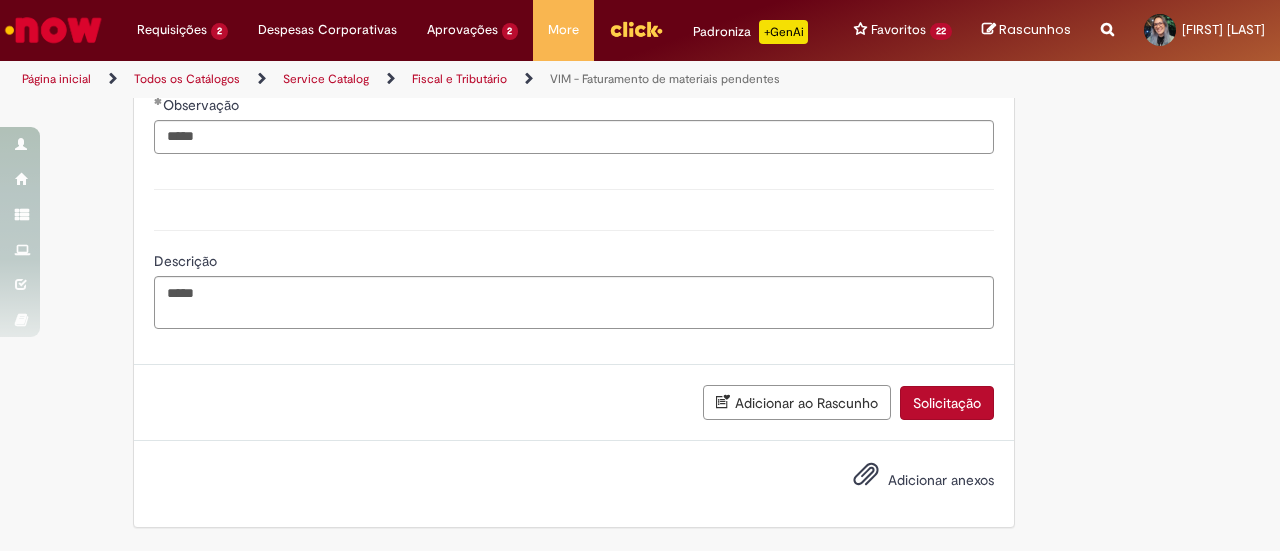 click on "Solicitação" at bounding box center [947, 403] 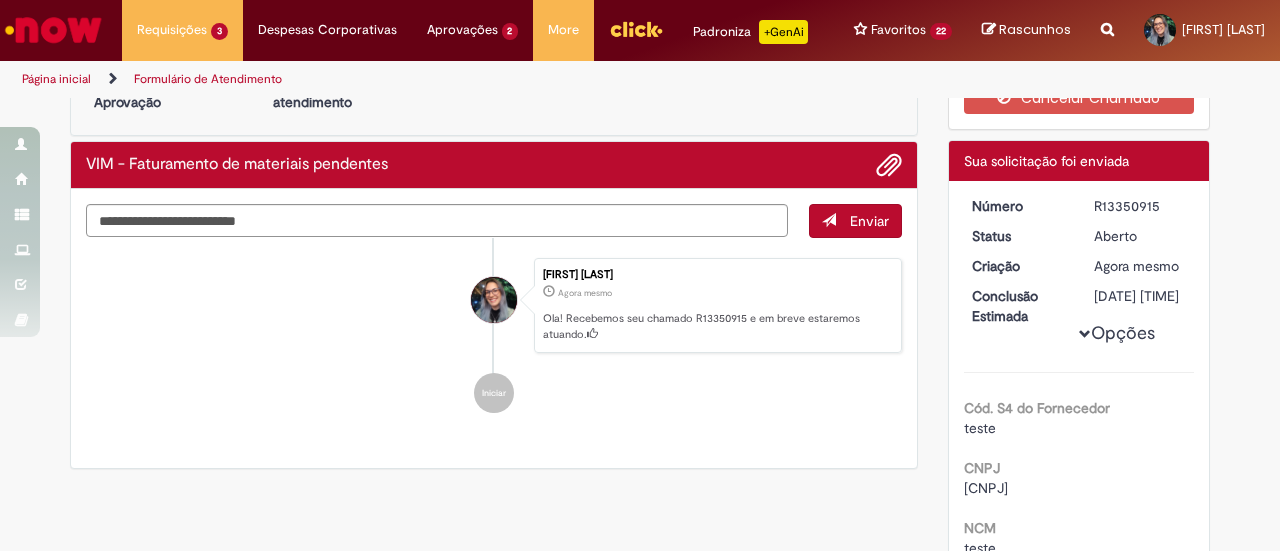 scroll, scrollTop: 73, scrollLeft: 0, axis: vertical 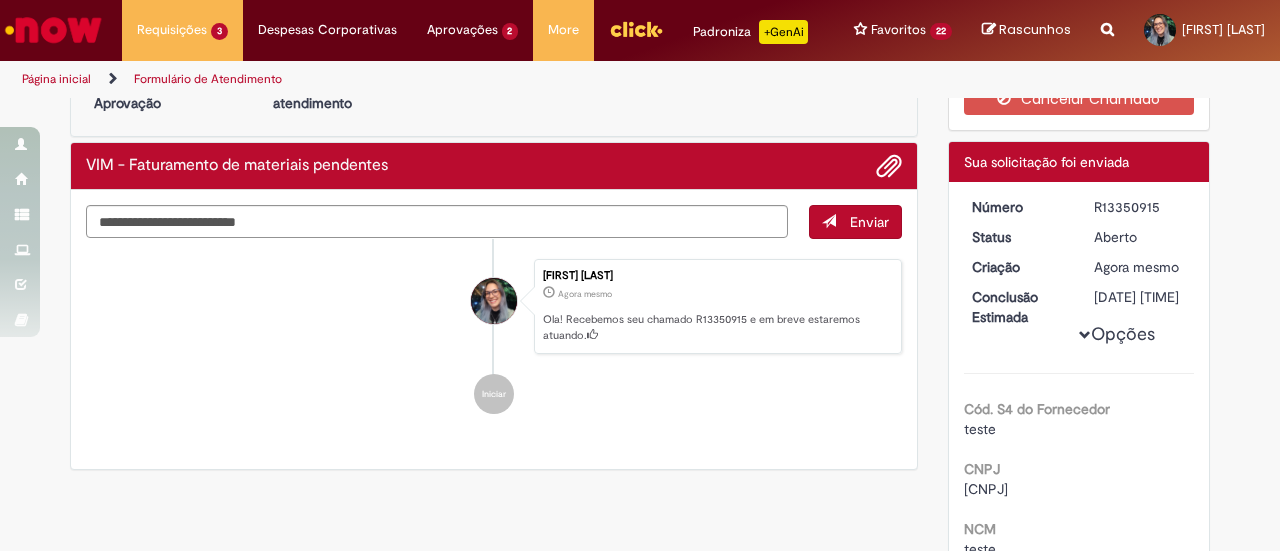 drag, startPoint x: 1152, startPoint y: 229, endPoint x: 1083, endPoint y: 218, distance: 69.87131 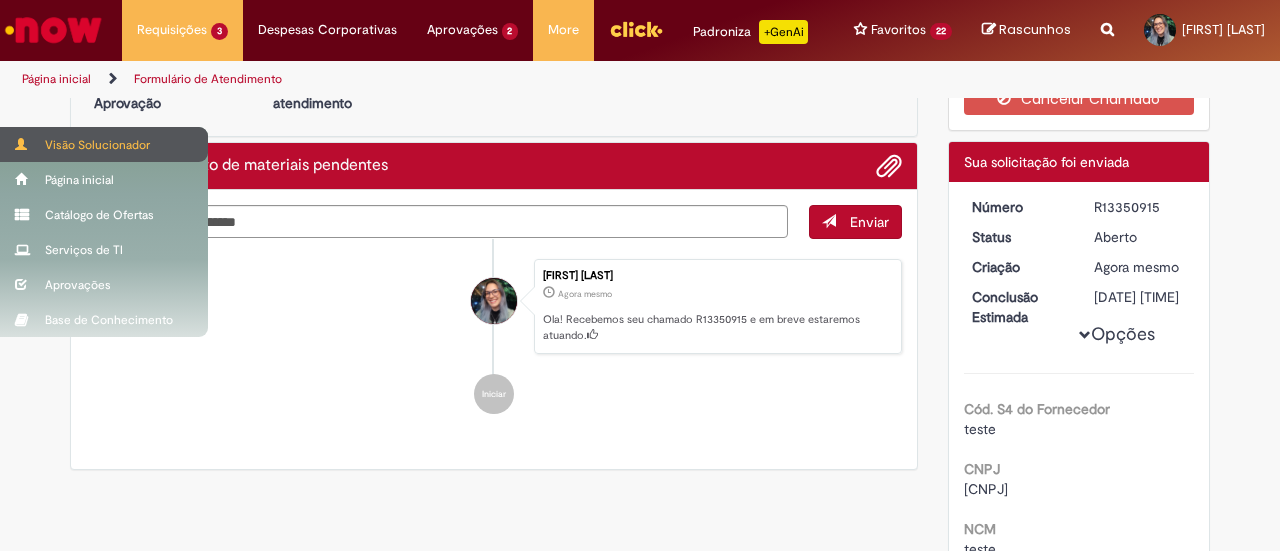 click at bounding box center (22, 144) 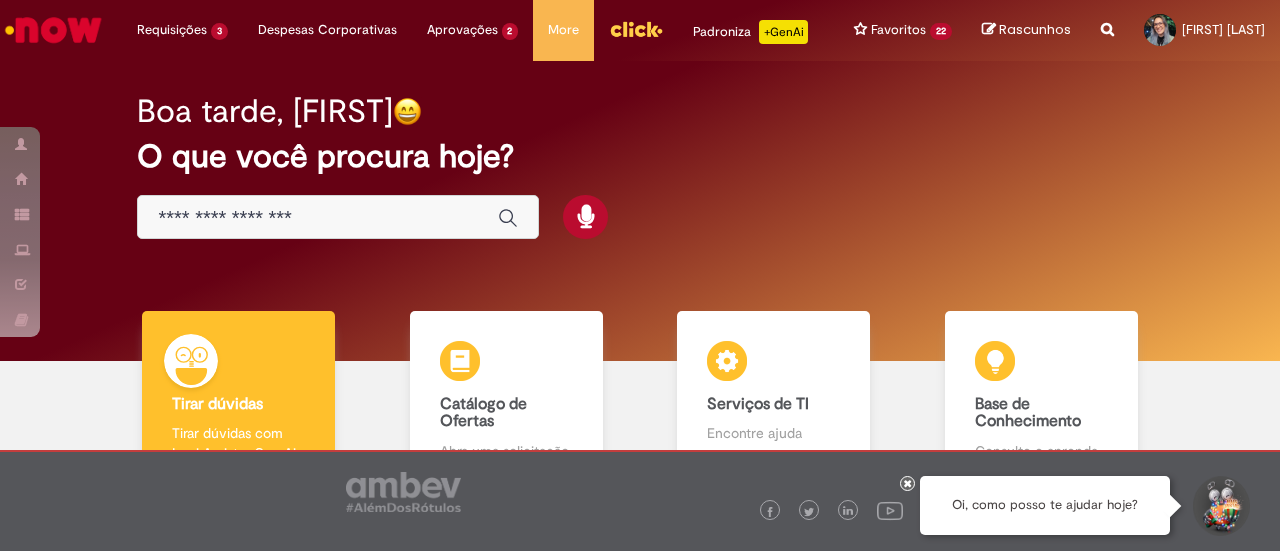 scroll, scrollTop: 0, scrollLeft: 0, axis: both 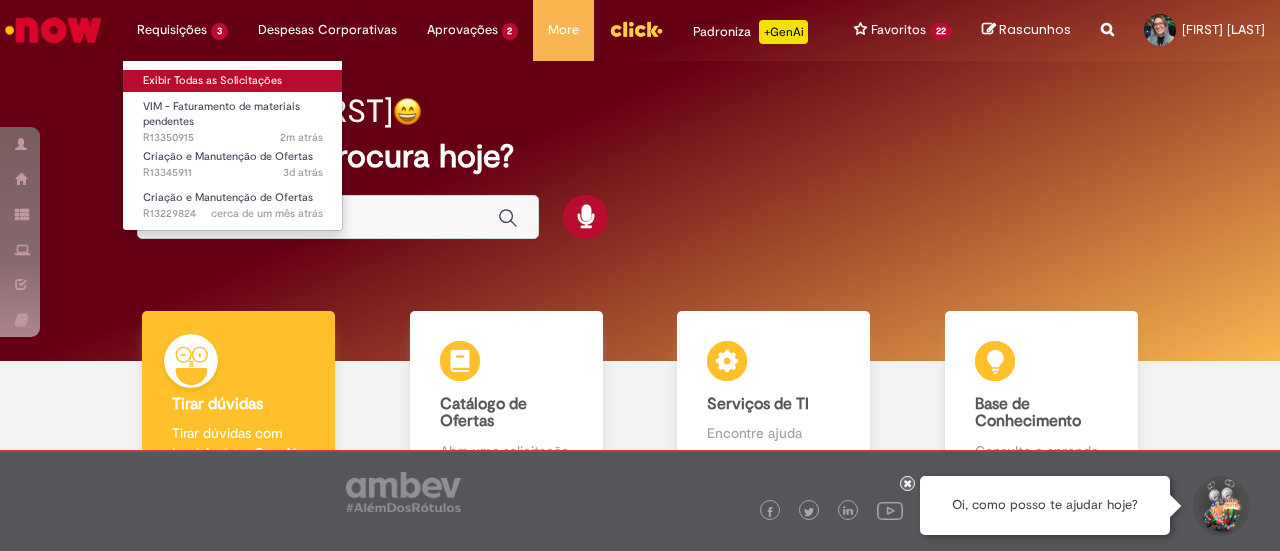 click on "Exibir Todas as Solicitações" at bounding box center [233, 81] 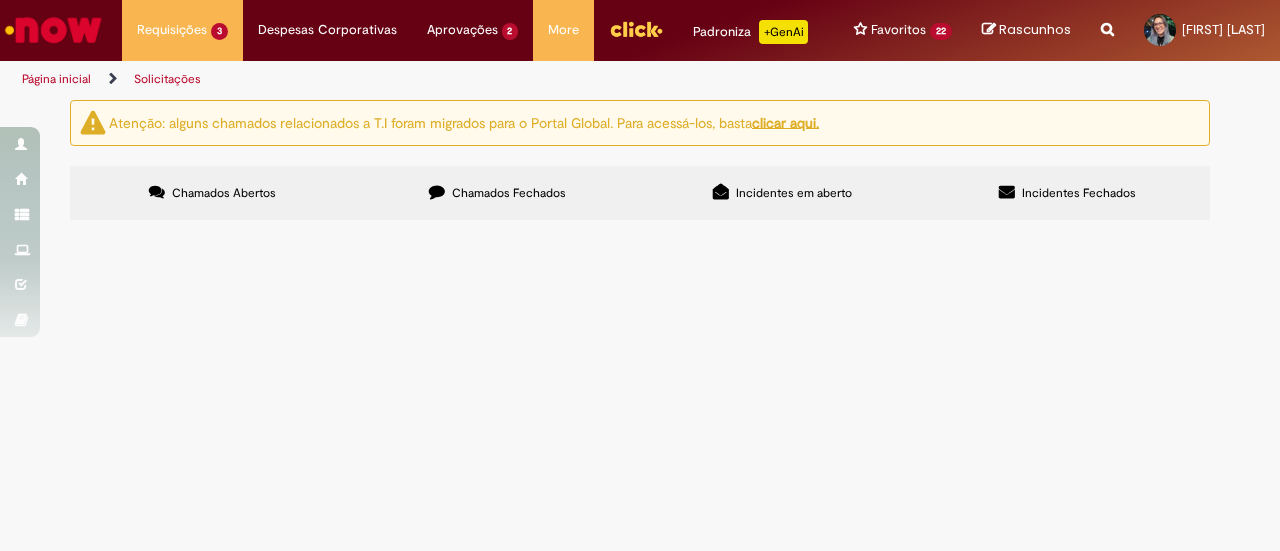 click on "VIM - Faturamento de materiais pendentes" at bounding box center [0, 0] 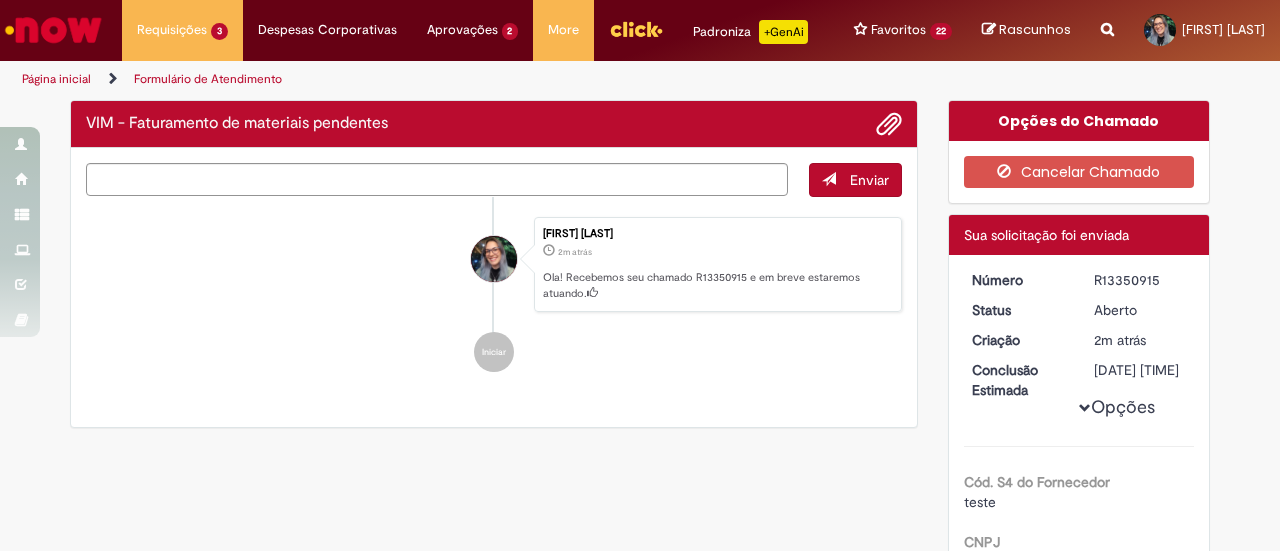 click on "Iniciar" at bounding box center (494, 352) 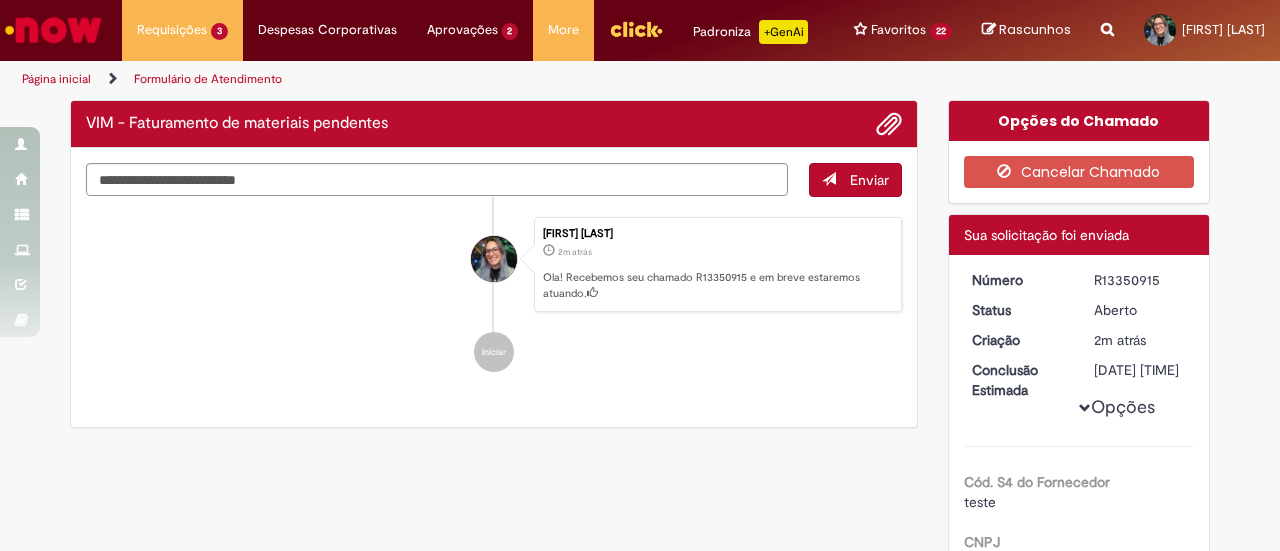 click on "Cancelar Chamado" at bounding box center (1079, 172) 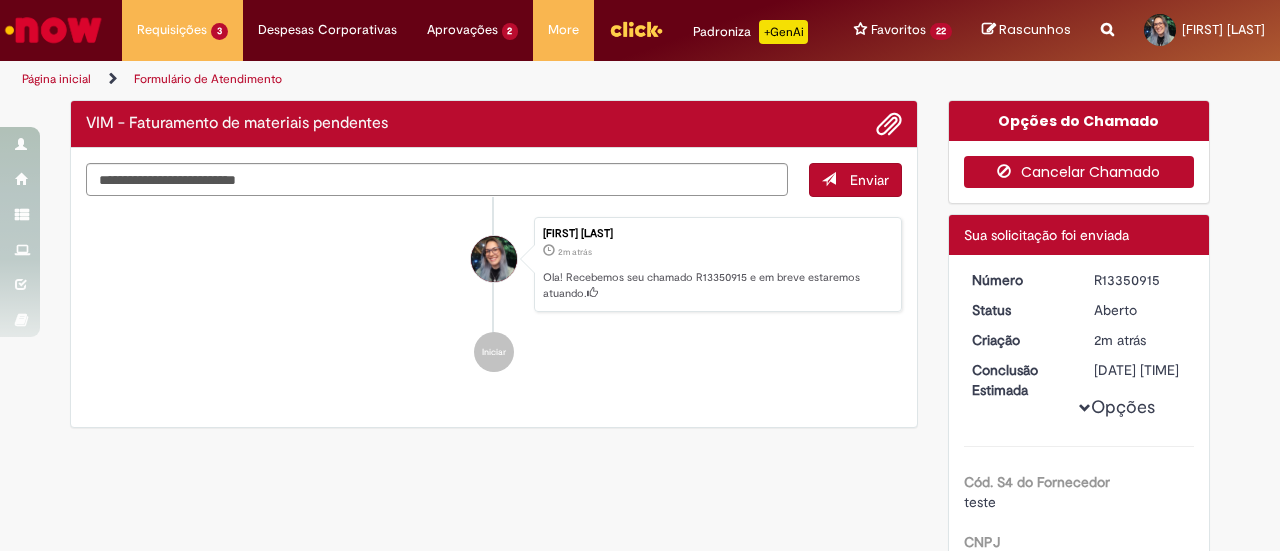 click on "Cancelar Chamado" at bounding box center (1079, 172) 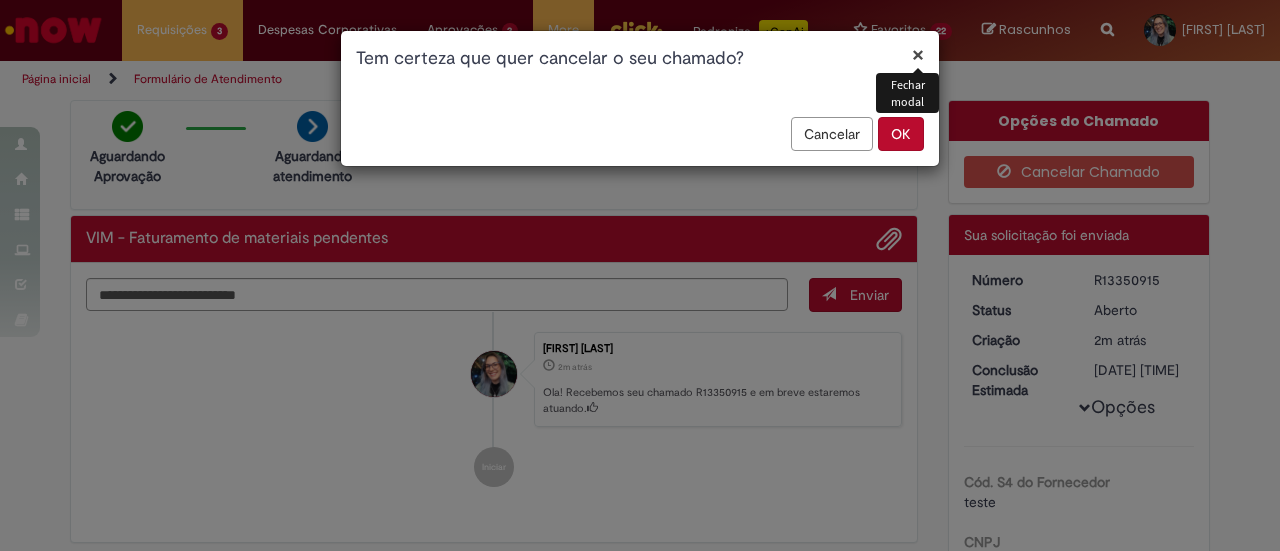 click on "OK" at bounding box center [901, 134] 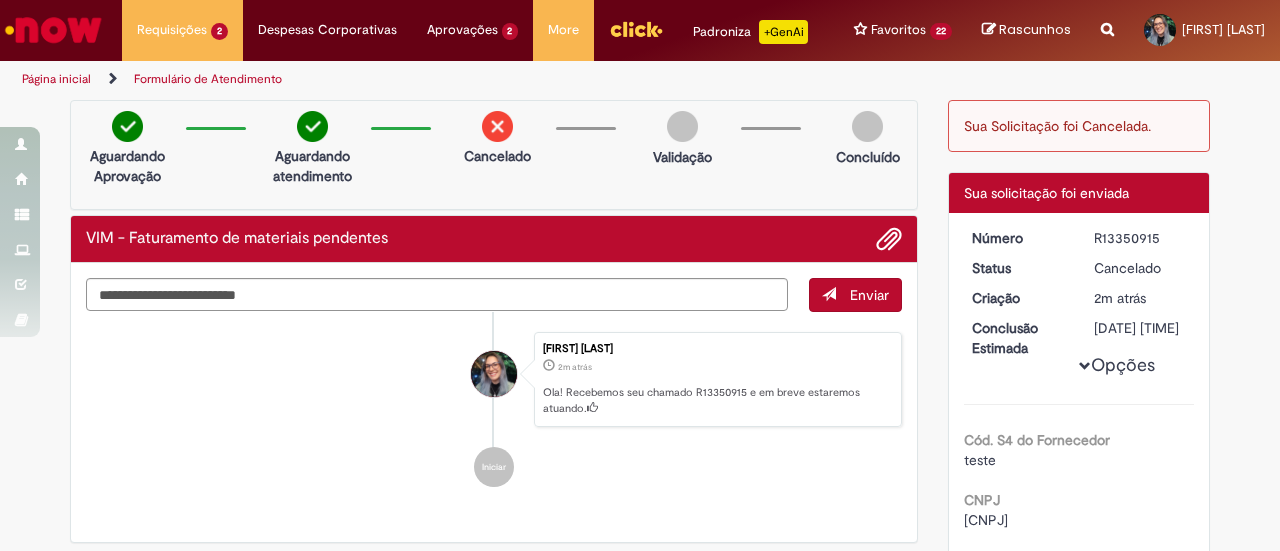 click on "[FIRST] [LAST]
2m atrás 2 minutos atrás
Ola! Recebemos seu chamado R13350915 e em breve estaremos atuando." at bounding box center (494, 380) 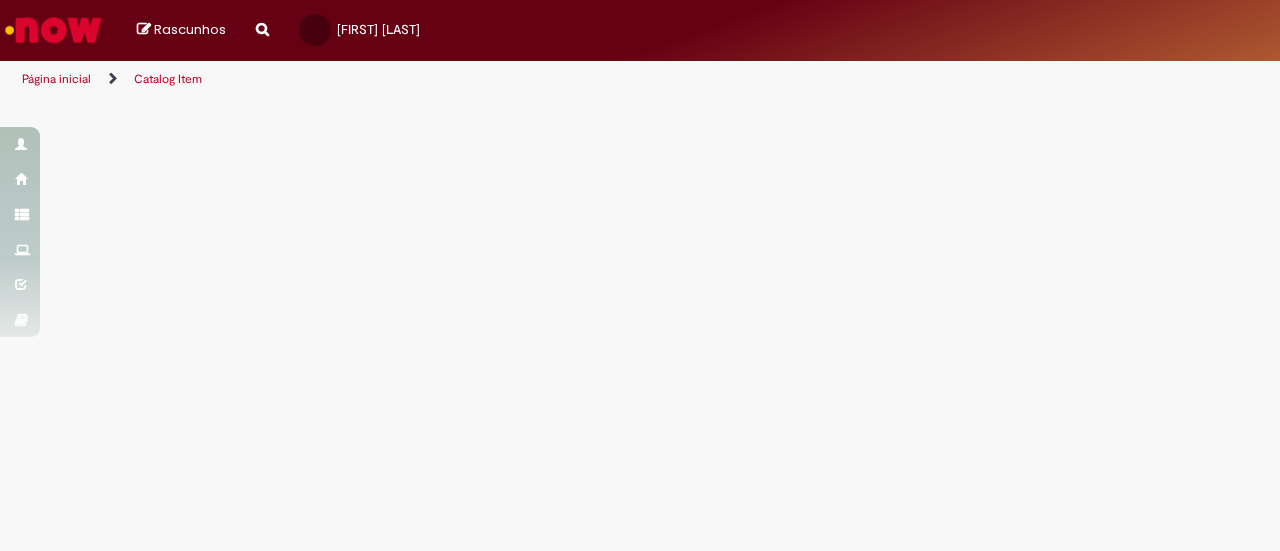 scroll, scrollTop: 0, scrollLeft: 0, axis: both 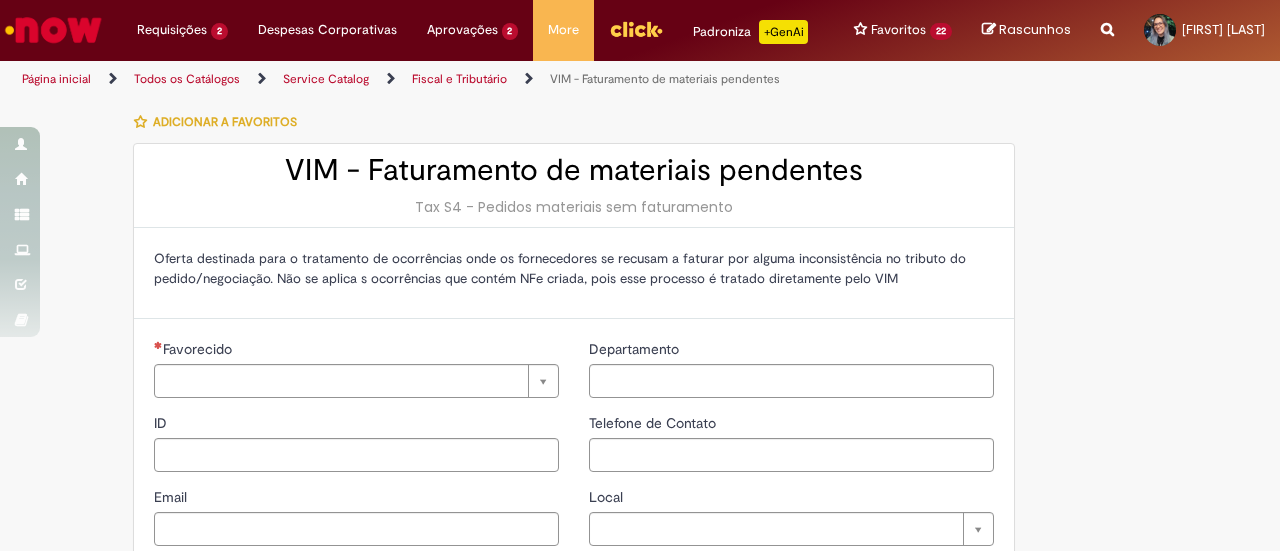 type on "********" 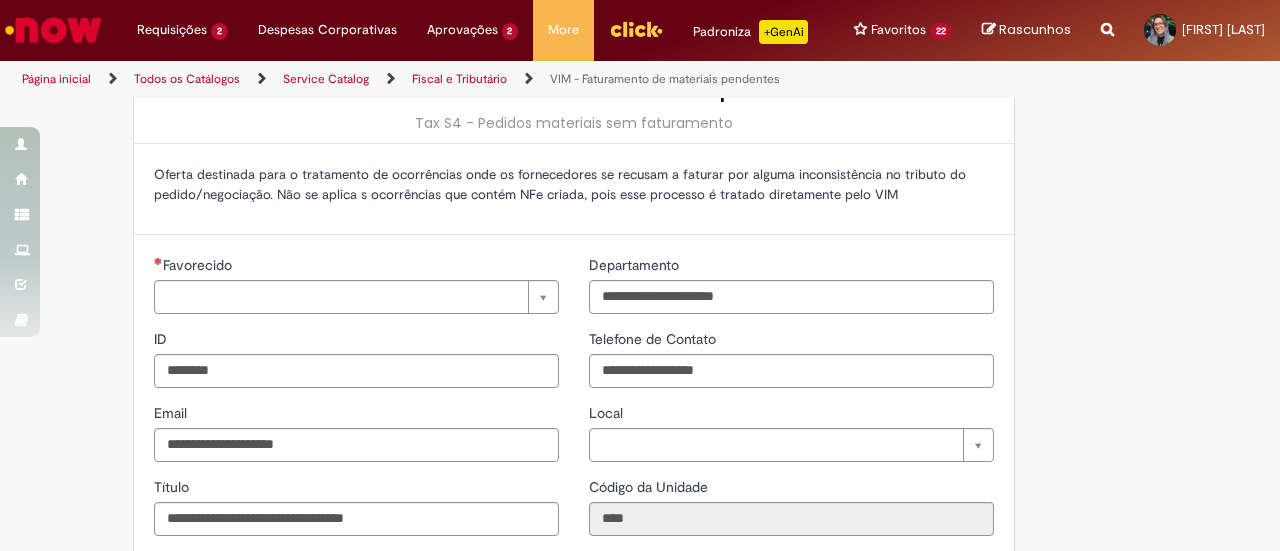 type on "**********" 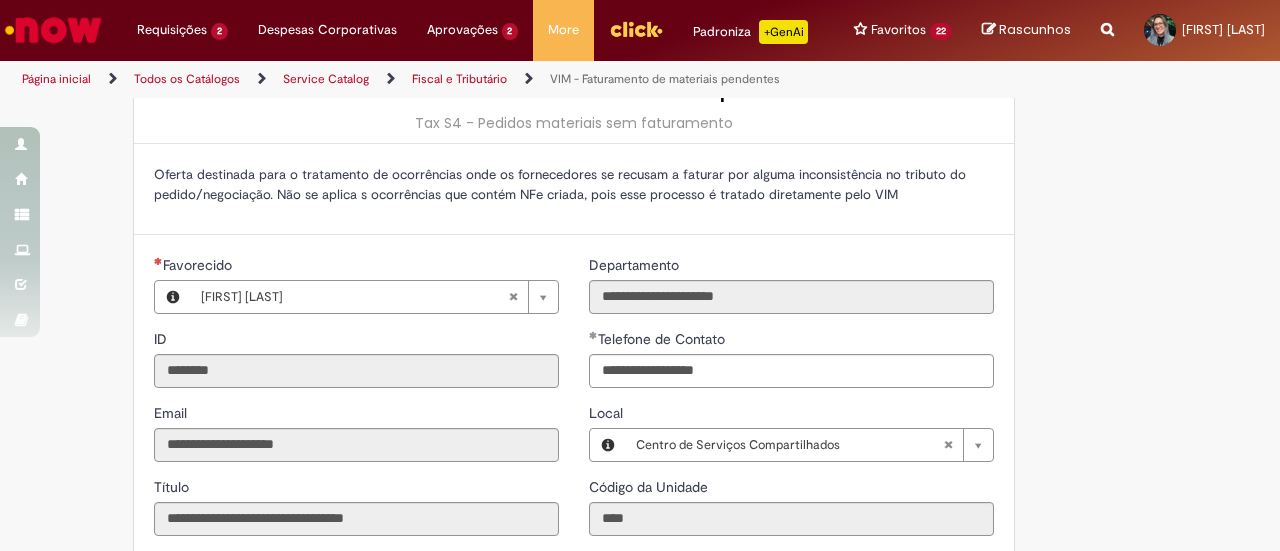 type on "**********" 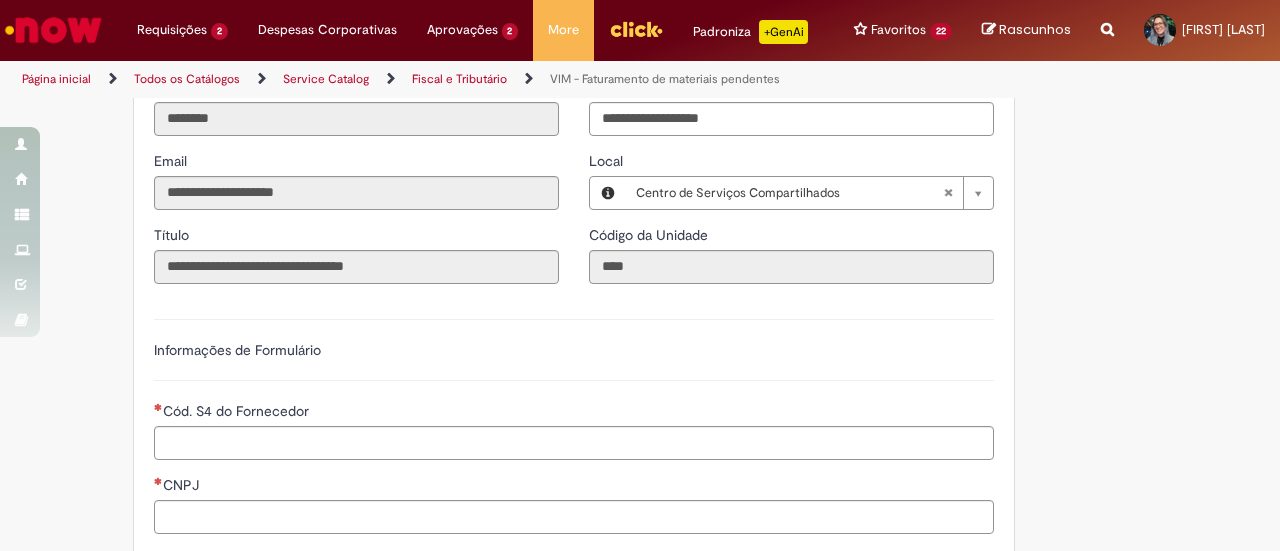 scroll, scrollTop: 496, scrollLeft: 0, axis: vertical 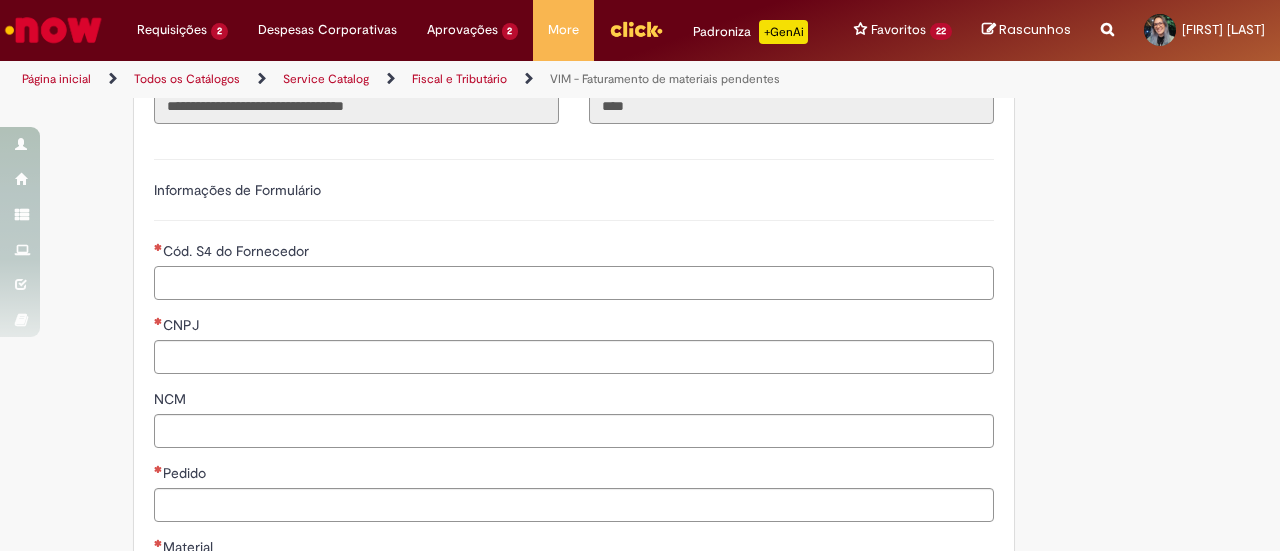 drag, startPoint x: 313, startPoint y: 299, endPoint x: 310, endPoint y: 320, distance: 21.213203 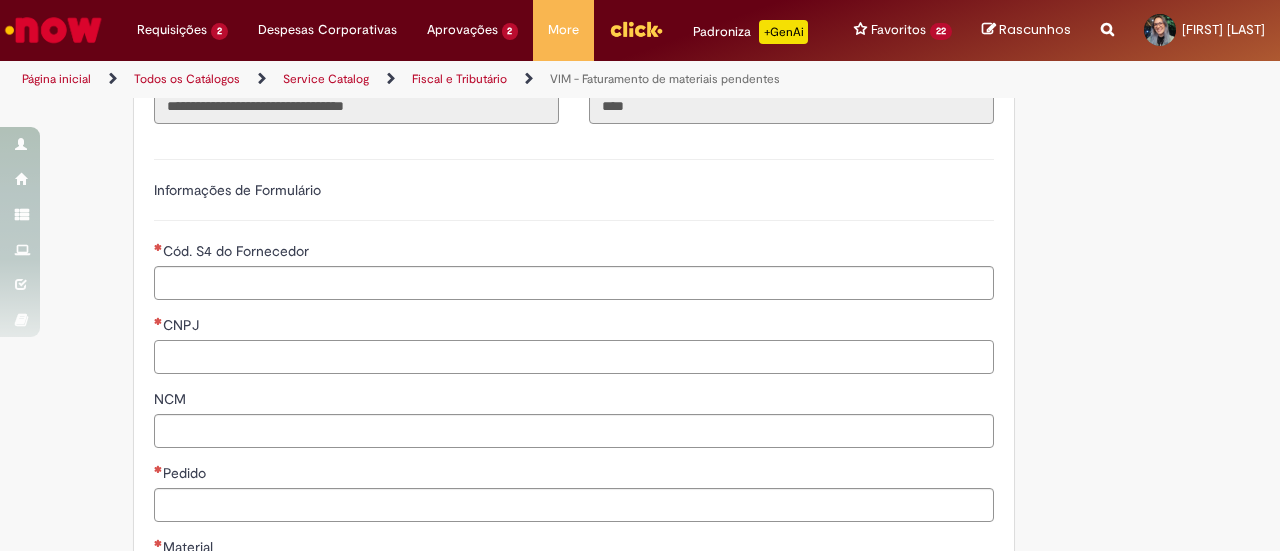 click on "CNPJ" at bounding box center [574, 357] 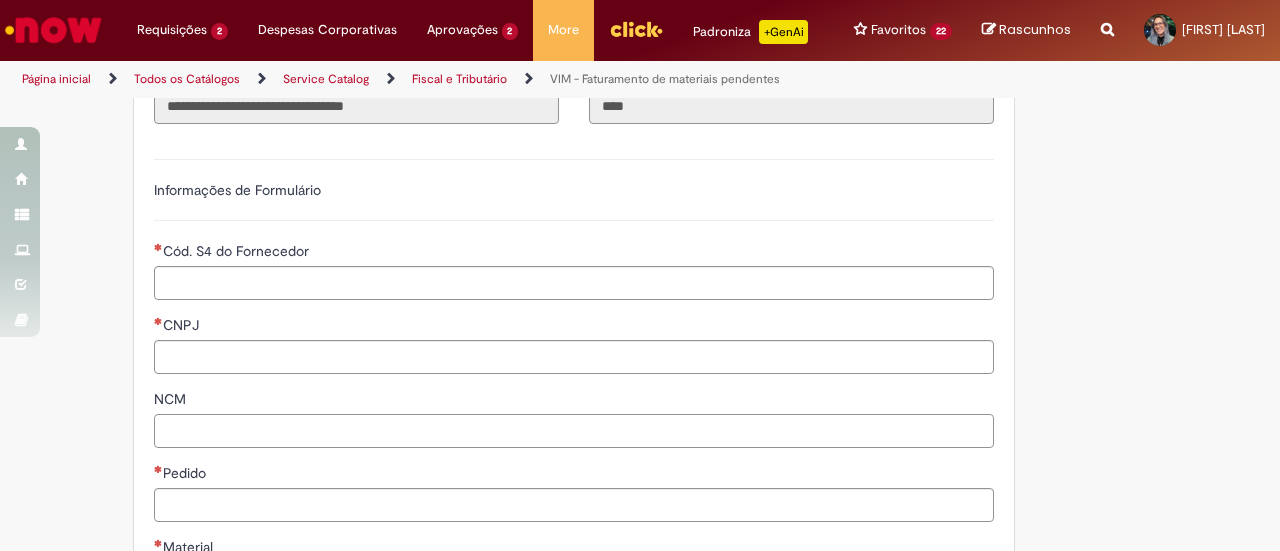 click on "NCM" at bounding box center (574, 431) 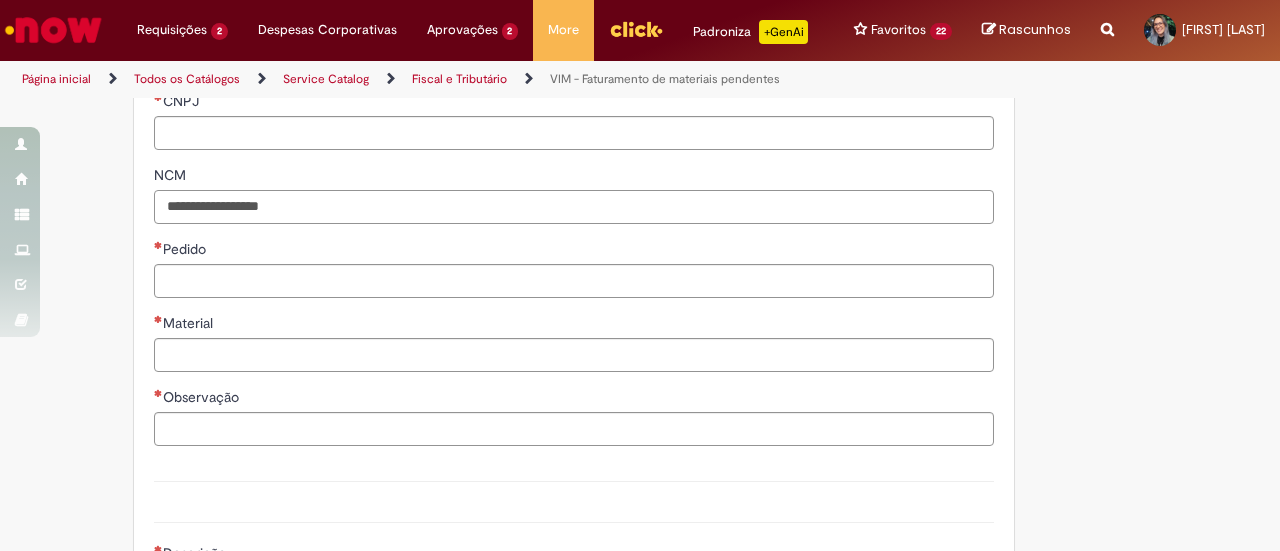 scroll, scrollTop: 730, scrollLeft: 0, axis: vertical 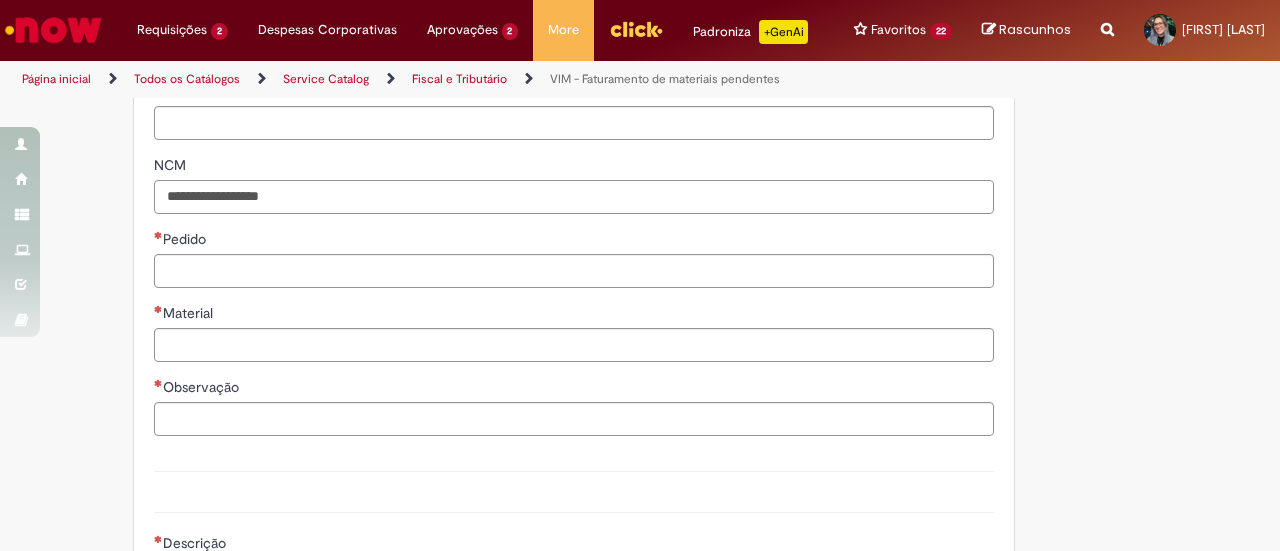 type on "**********" 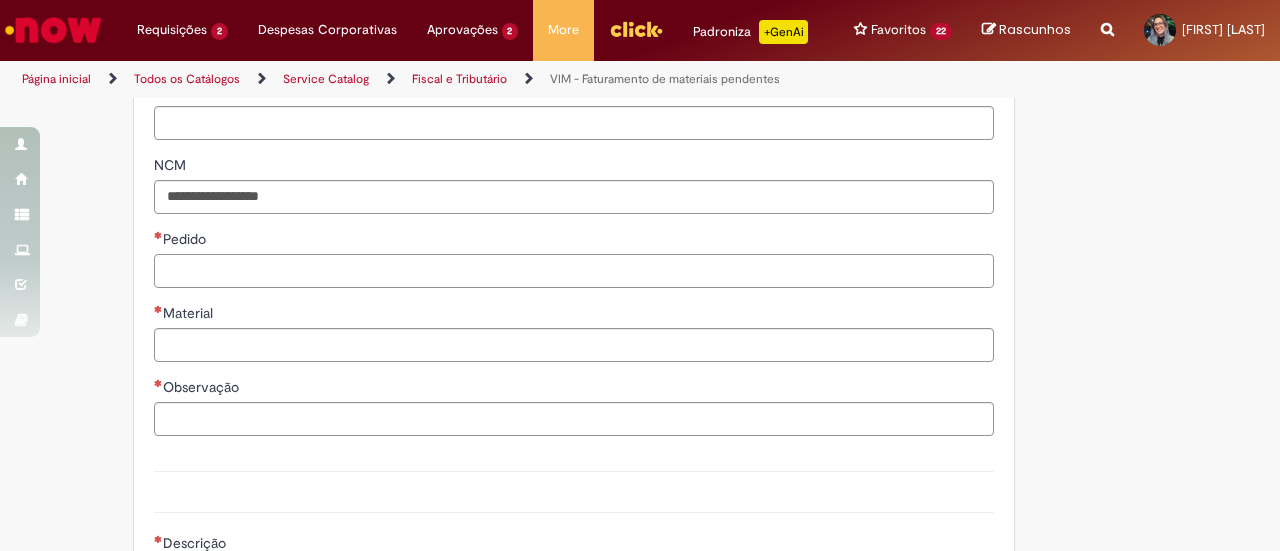 click on "Pedido" at bounding box center (574, 271) 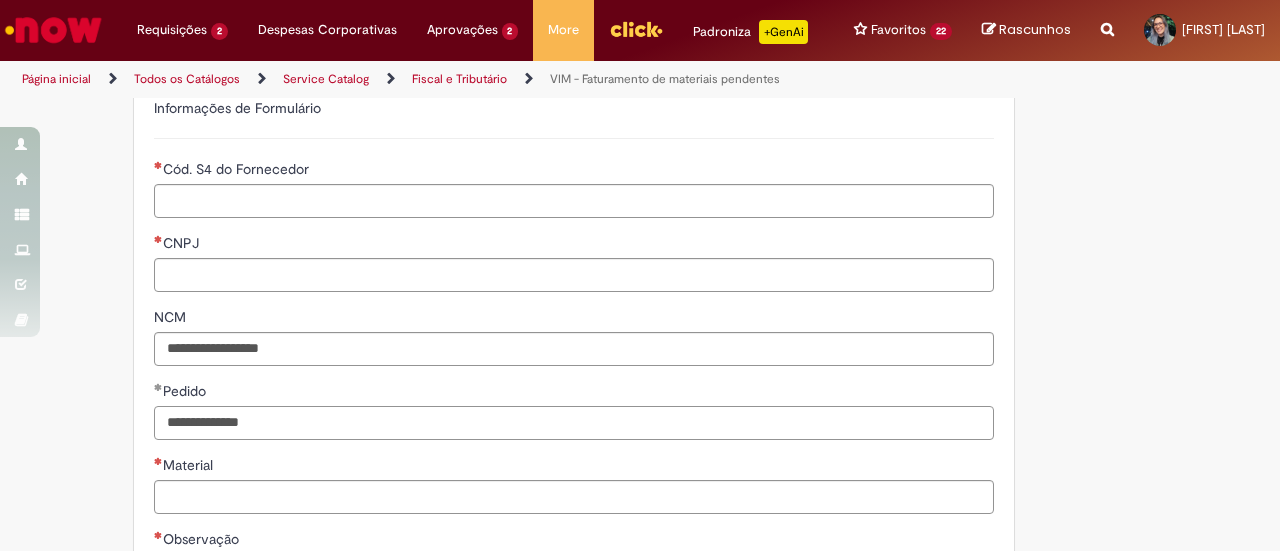 scroll, scrollTop: 578, scrollLeft: 0, axis: vertical 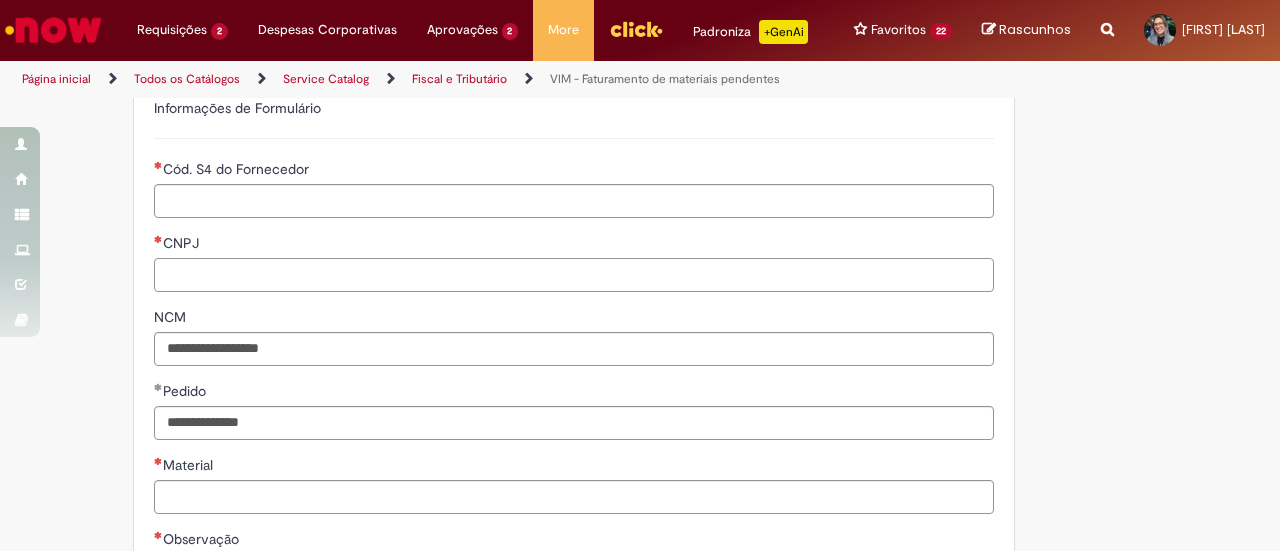 click on "CNPJ" at bounding box center (574, 275) 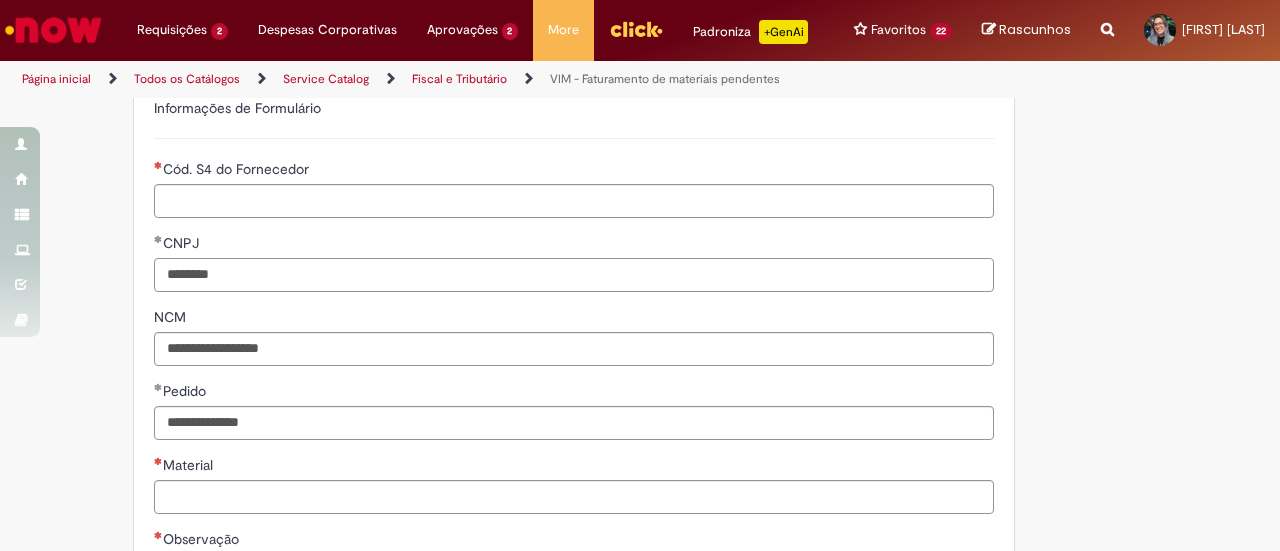 type on "*******" 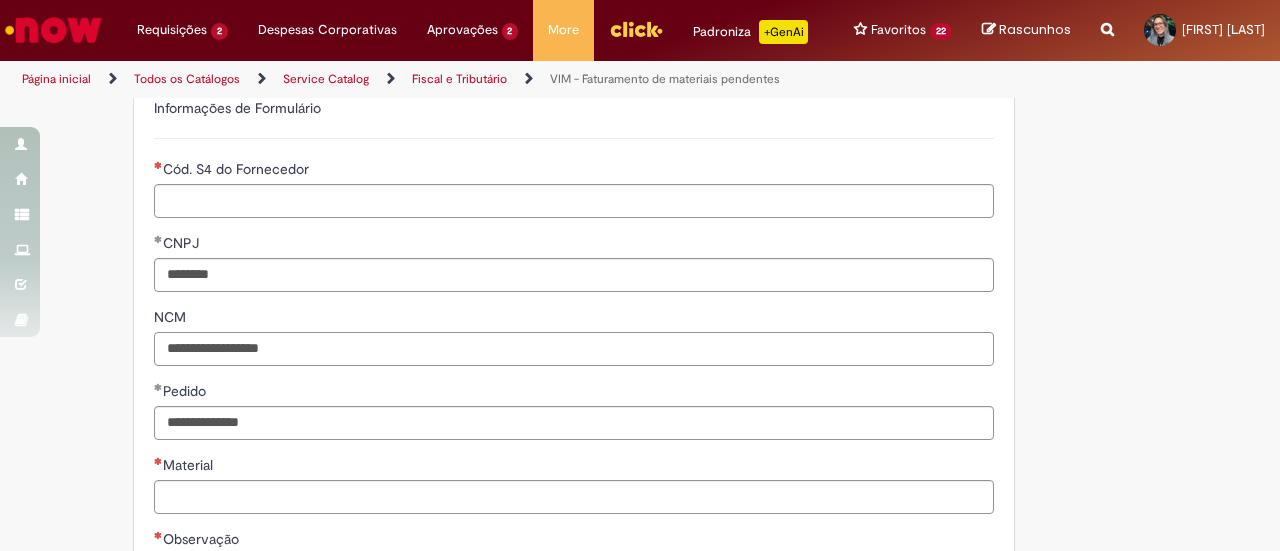 click on "**********" at bounding box center (574, 349) 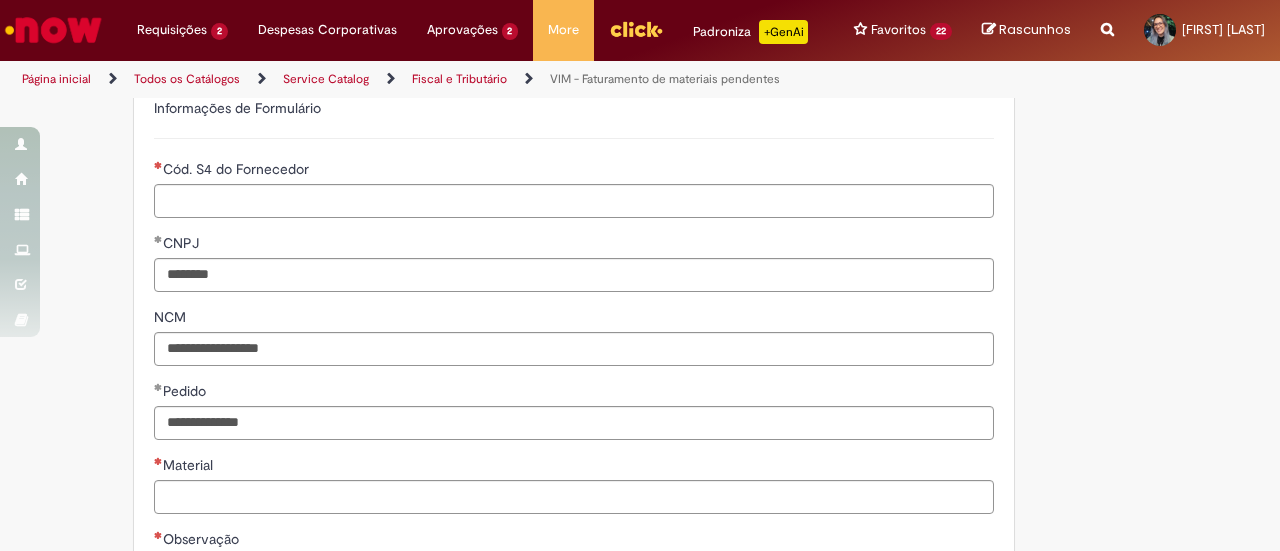 type 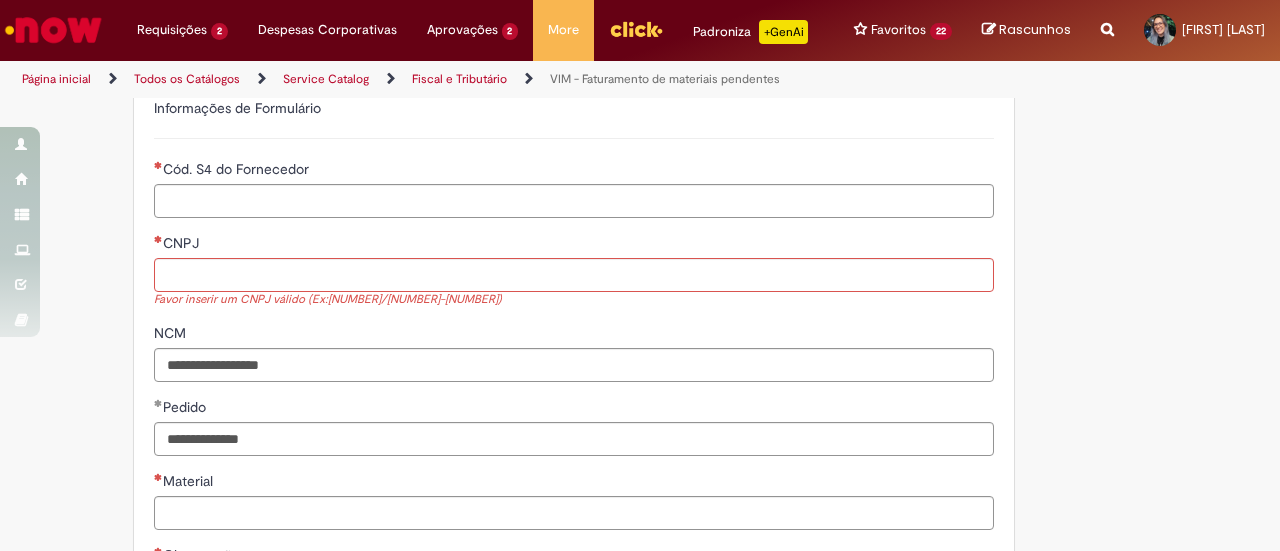 click on "**********" at bounding box center (574, 352) 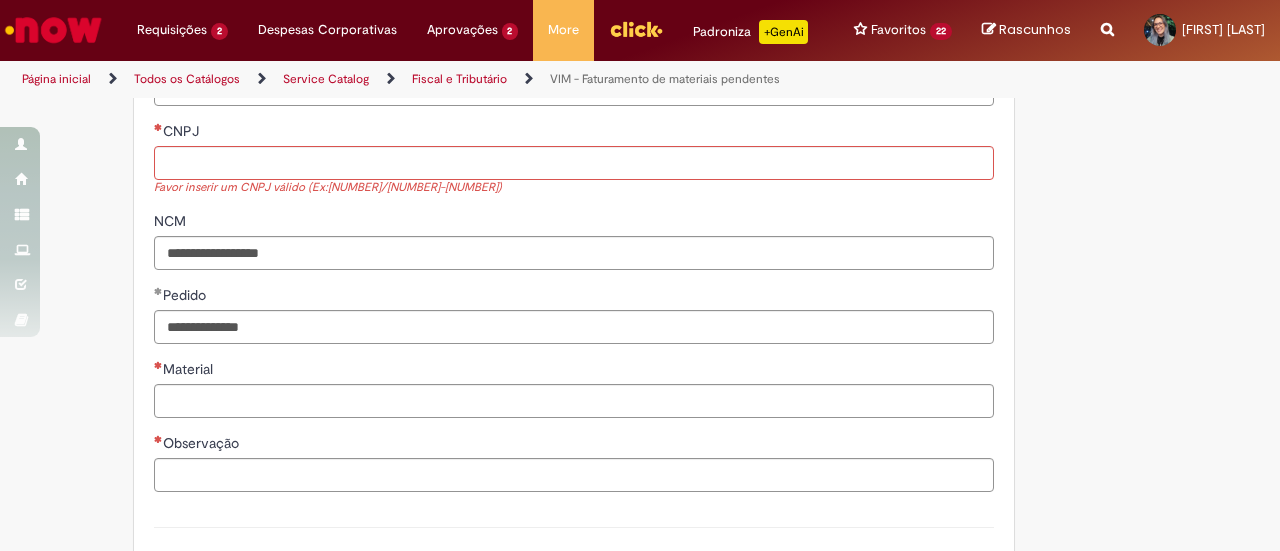 scroll, scrollTop: 728, scrollLeft: 0, axis: vertical 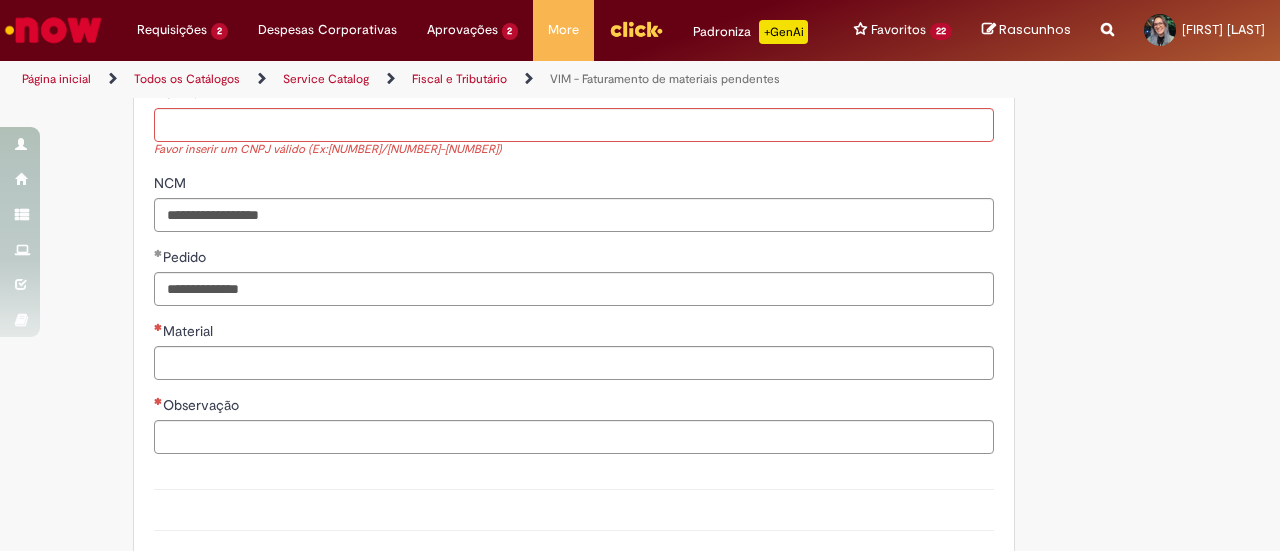click on "**********" at bounding box center (640, 111) 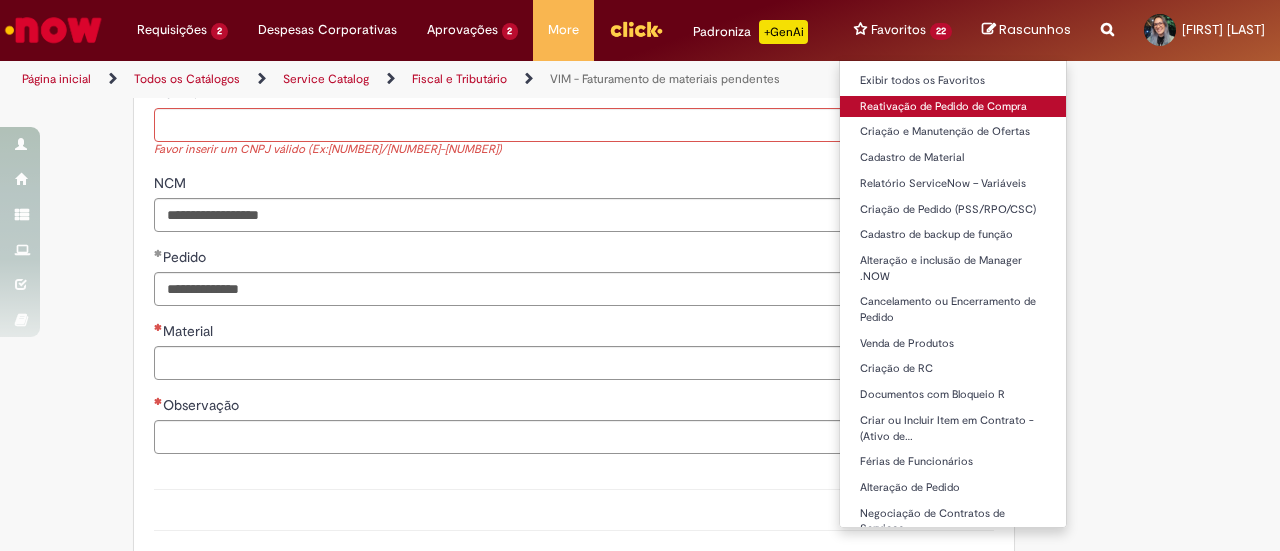 click on "Reativação de Pedido de Compra" at bounding box center [953, 107] 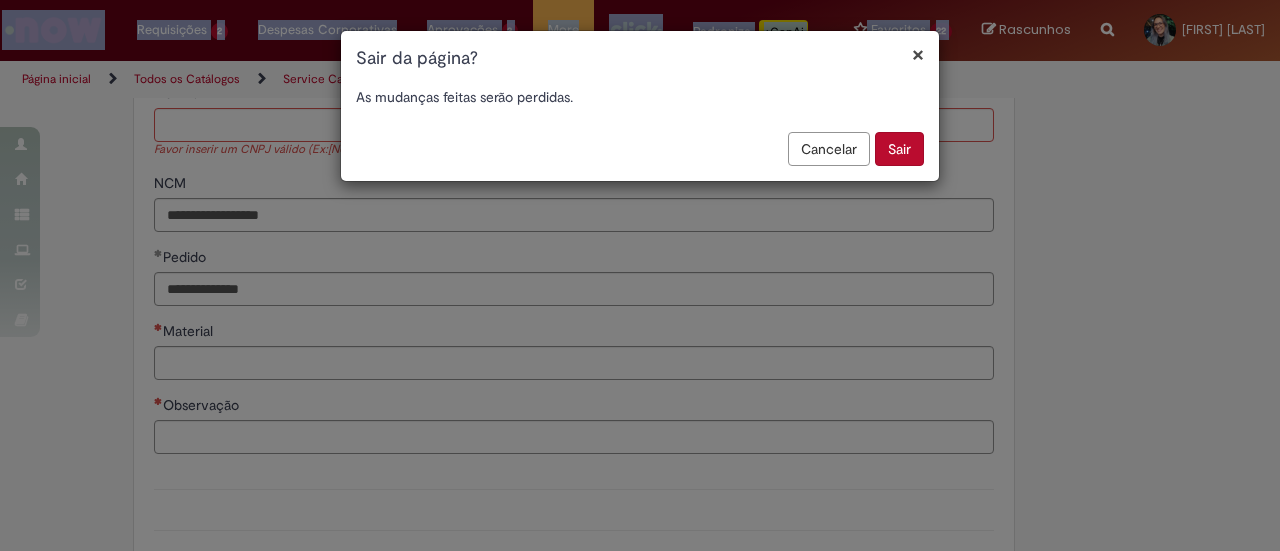 drag, startPoint x: 808, startPoint y: 121, endPoint x: 756, endPoint y: 126, distance: 52.23983 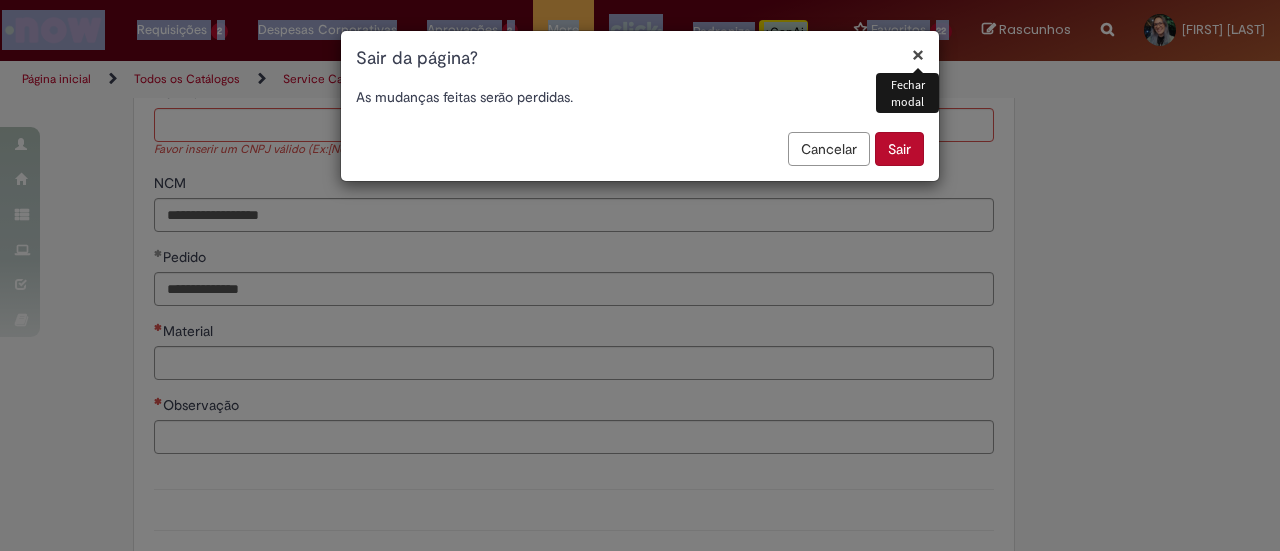 click on "×" at bounding box center [918, 54] 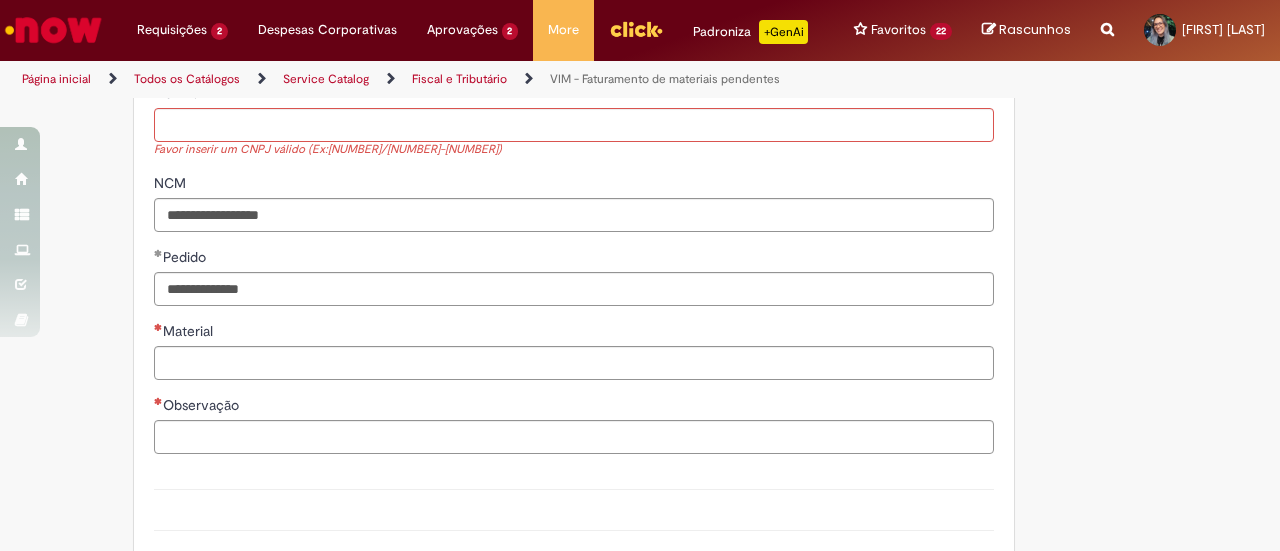 click on "Página inicial
Todos os Catálogos     Service Catalog     Fiscal e Tributário       VIM - Faturamento de materiais pendentes" at bounding box center [426, 79] 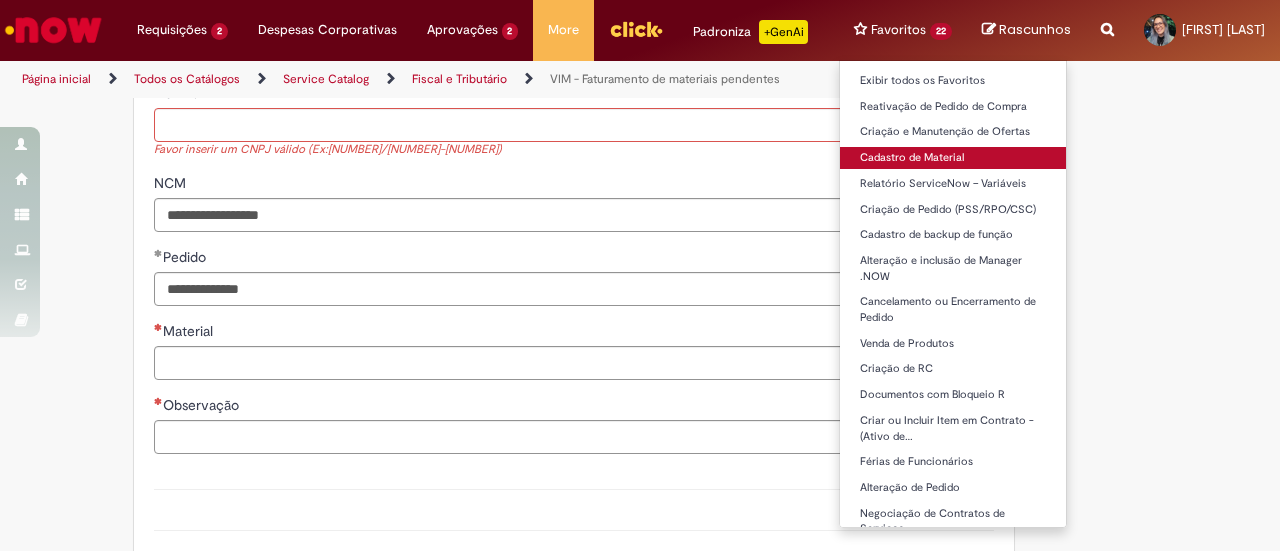 click on "Cadastro de Material" at bounding box center (953, 158) 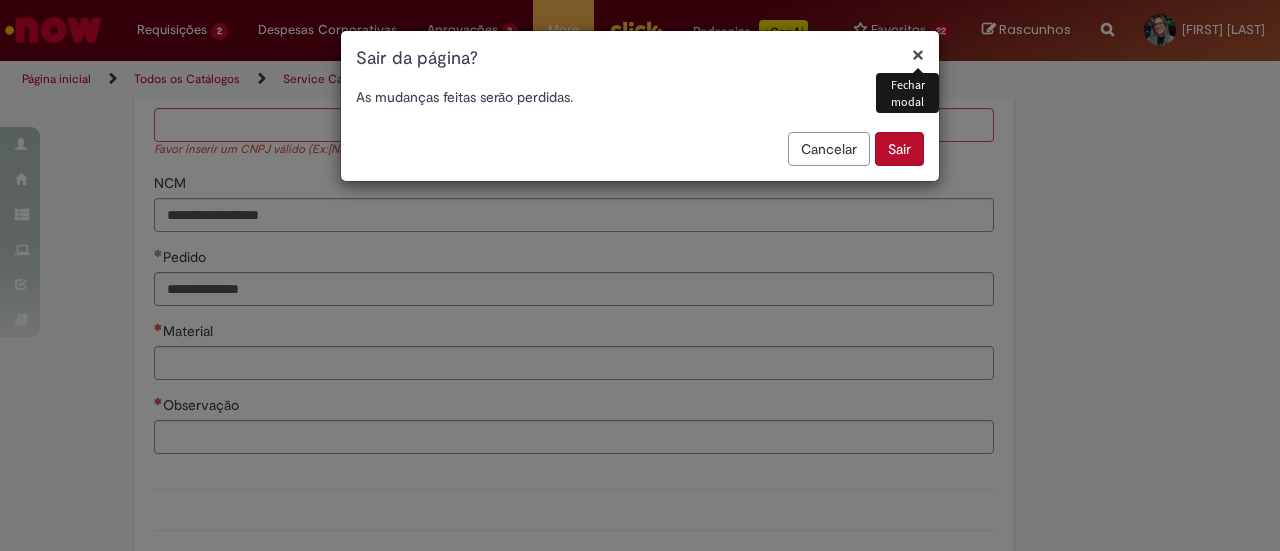 click on "Sair" at bounding box center [899, 149] 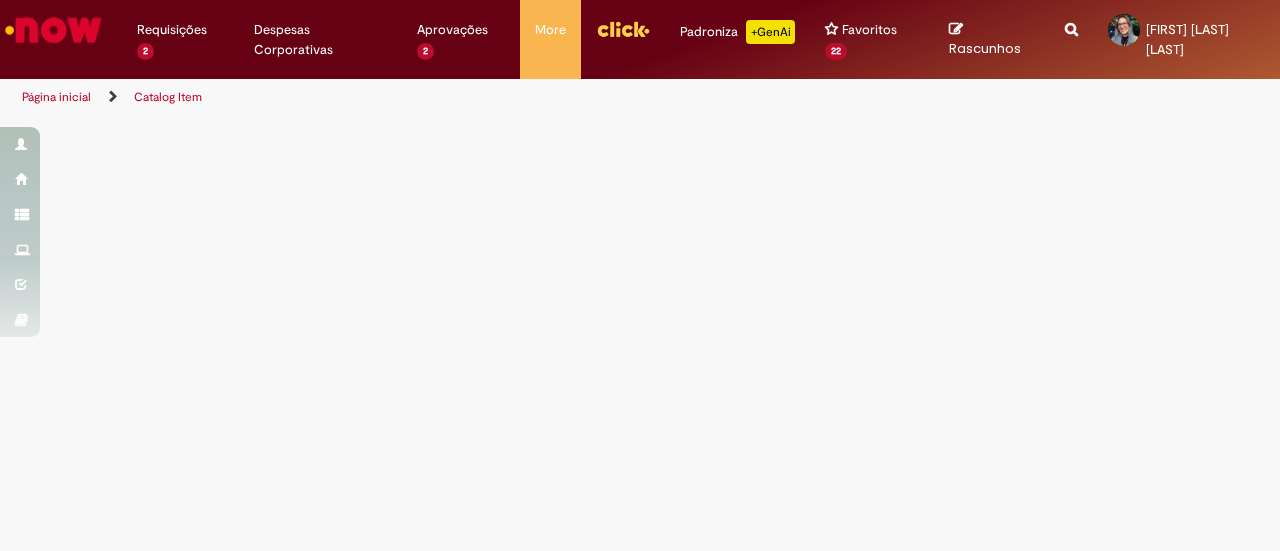 scroll, scrollTop: 0, scrollLeft: 0, axis: both 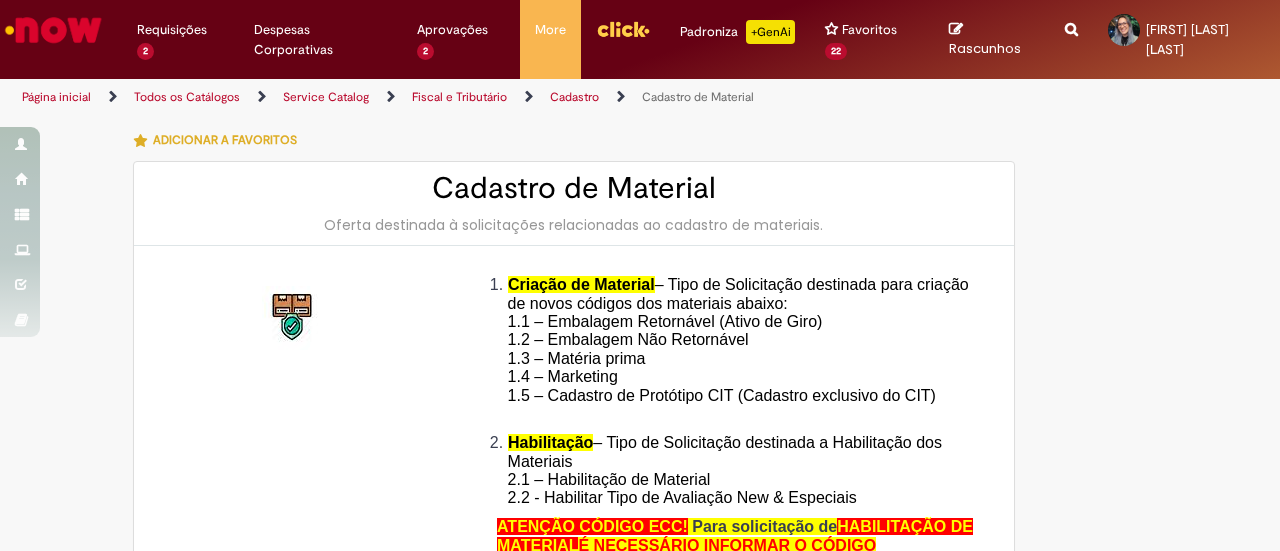 type on "********" 